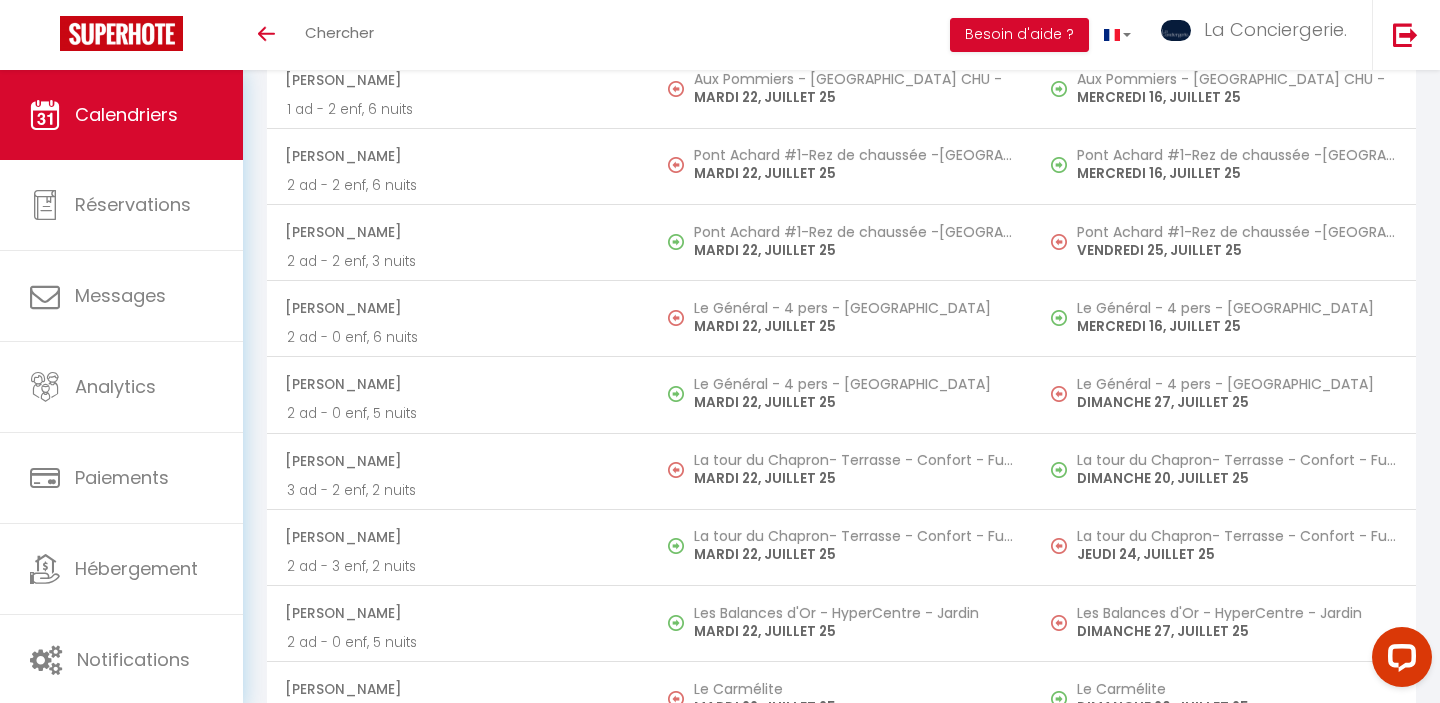 scroll, scrollTop: 0, scrollLeft: 0, axis: both 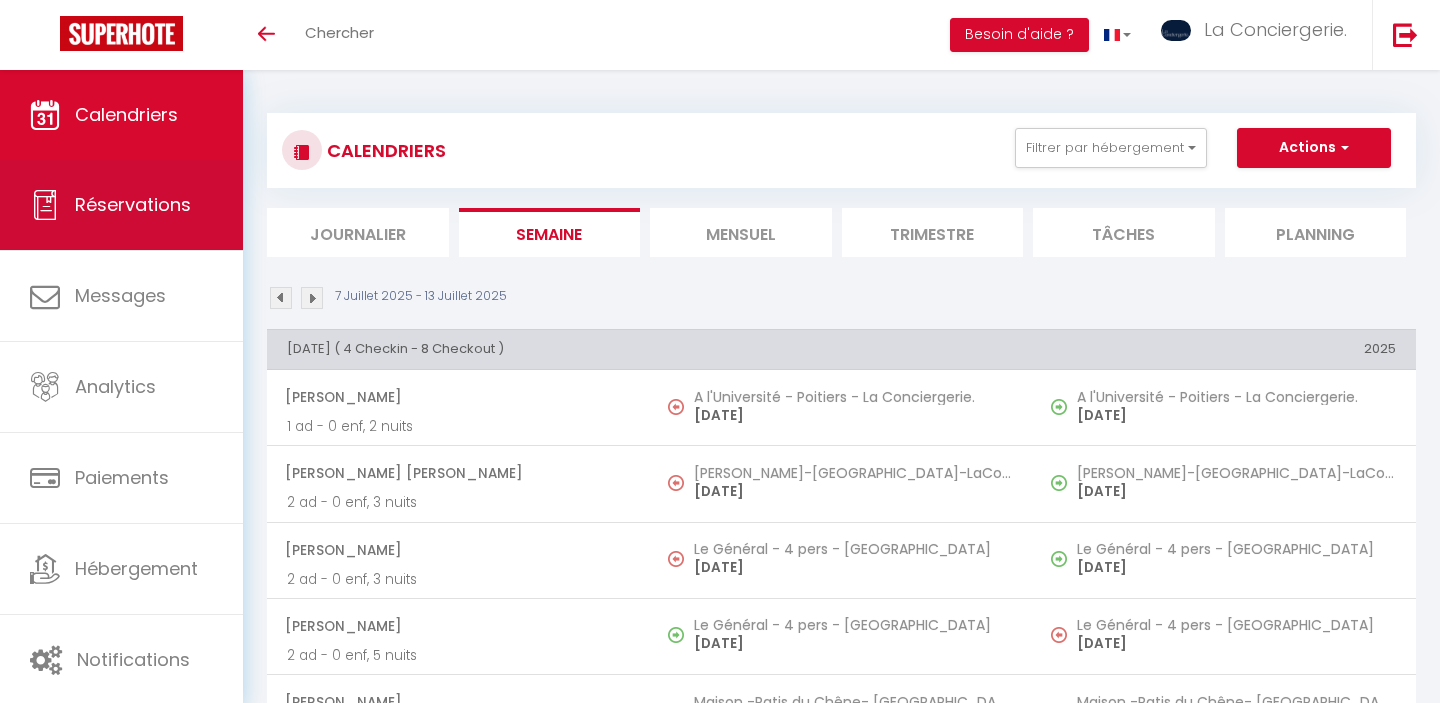 click on "Réservations" at bounding box center [133, 204] 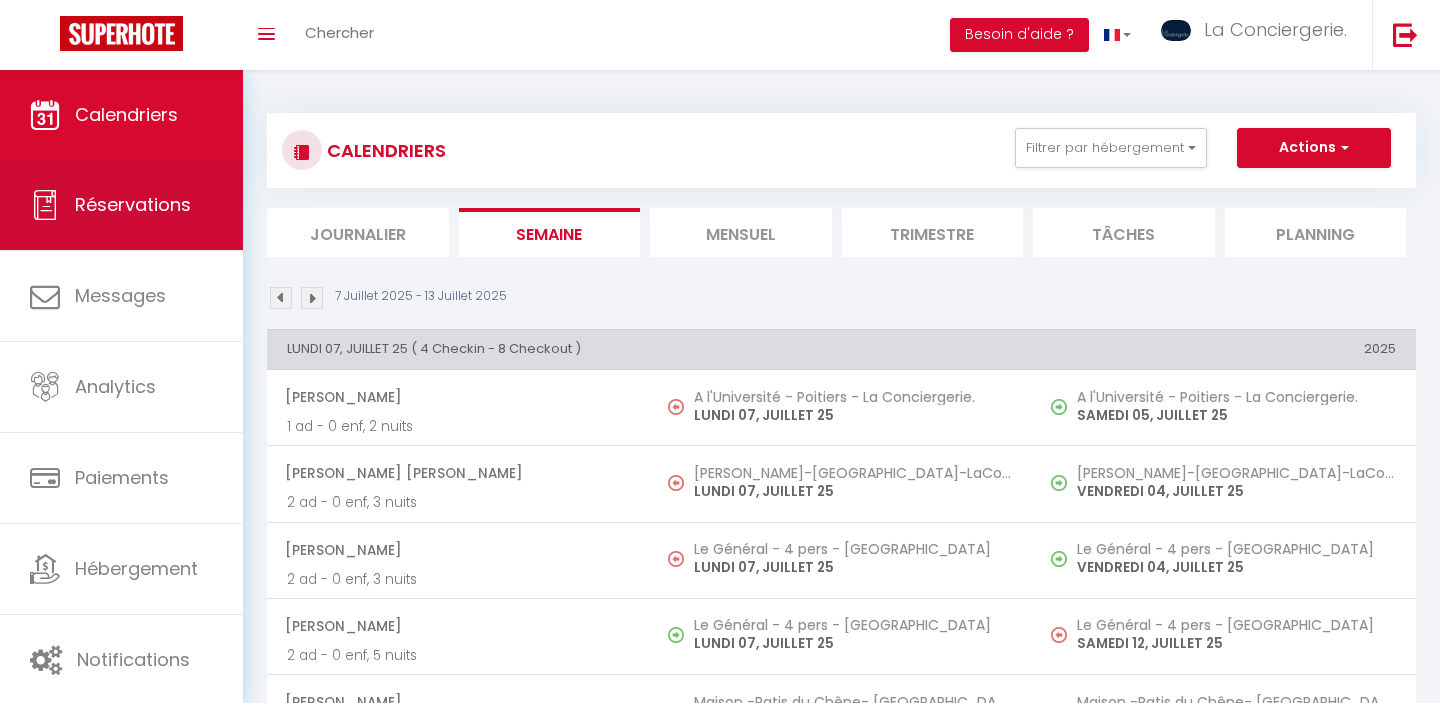 select on "not_cancelled" 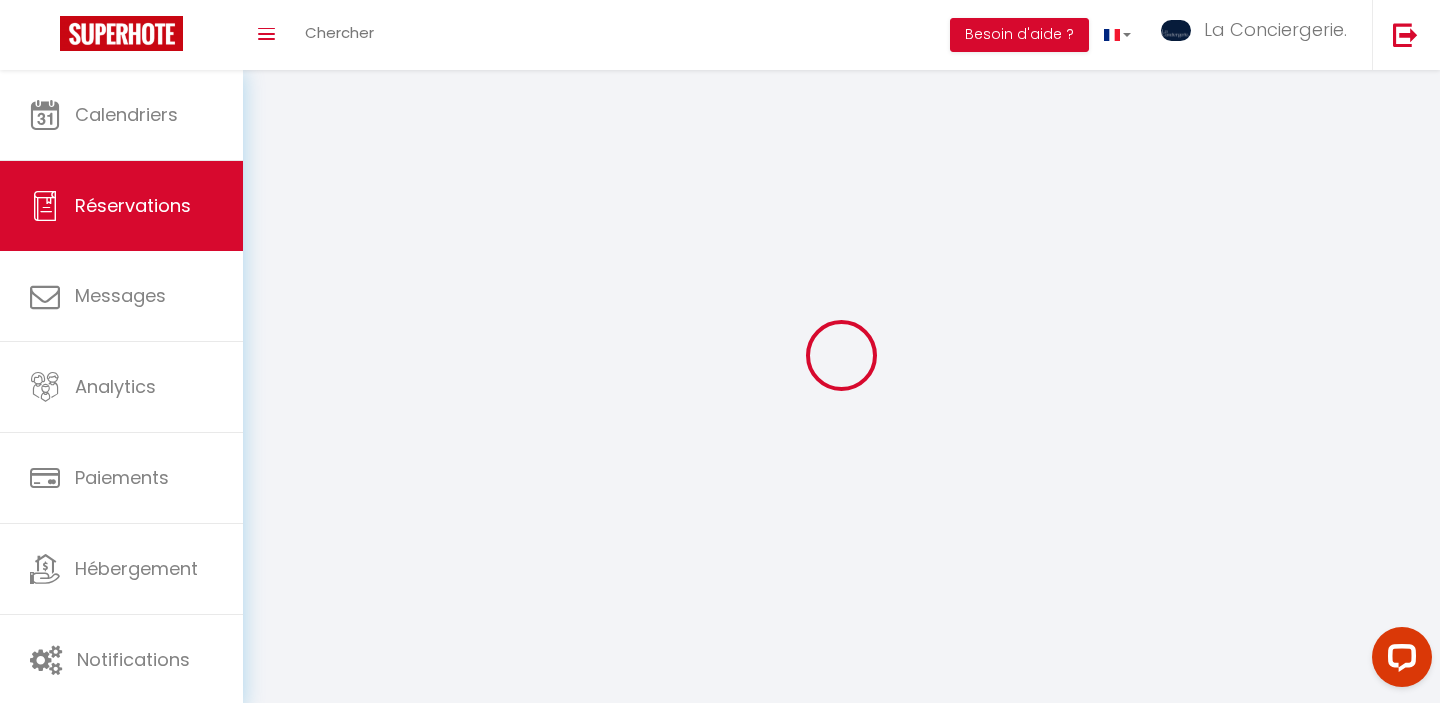 scroll, scrollTop: 0, scrollLeft: 0, axis: both 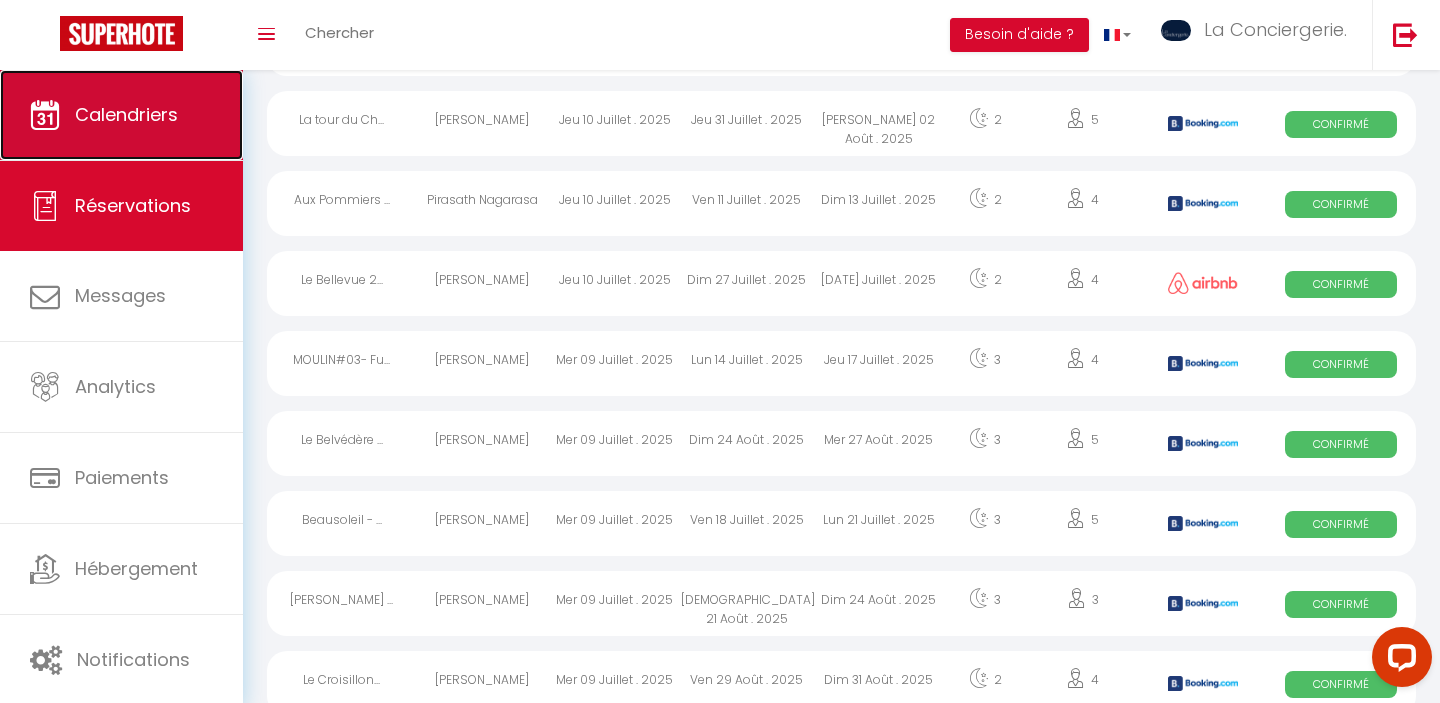 click on "Calendriers" at bounding box center (126, 114) 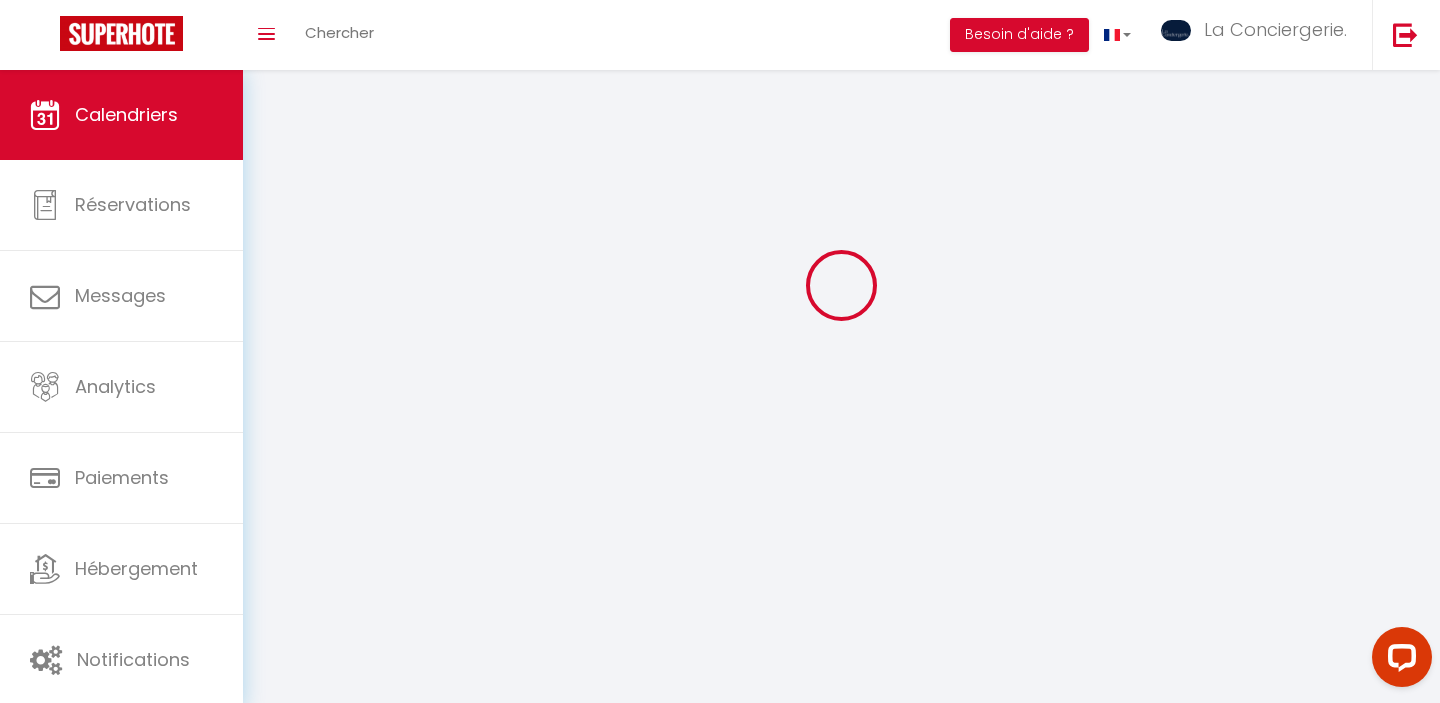 scroll, scrollTop: 0, scrollLeft: 0, axis: both 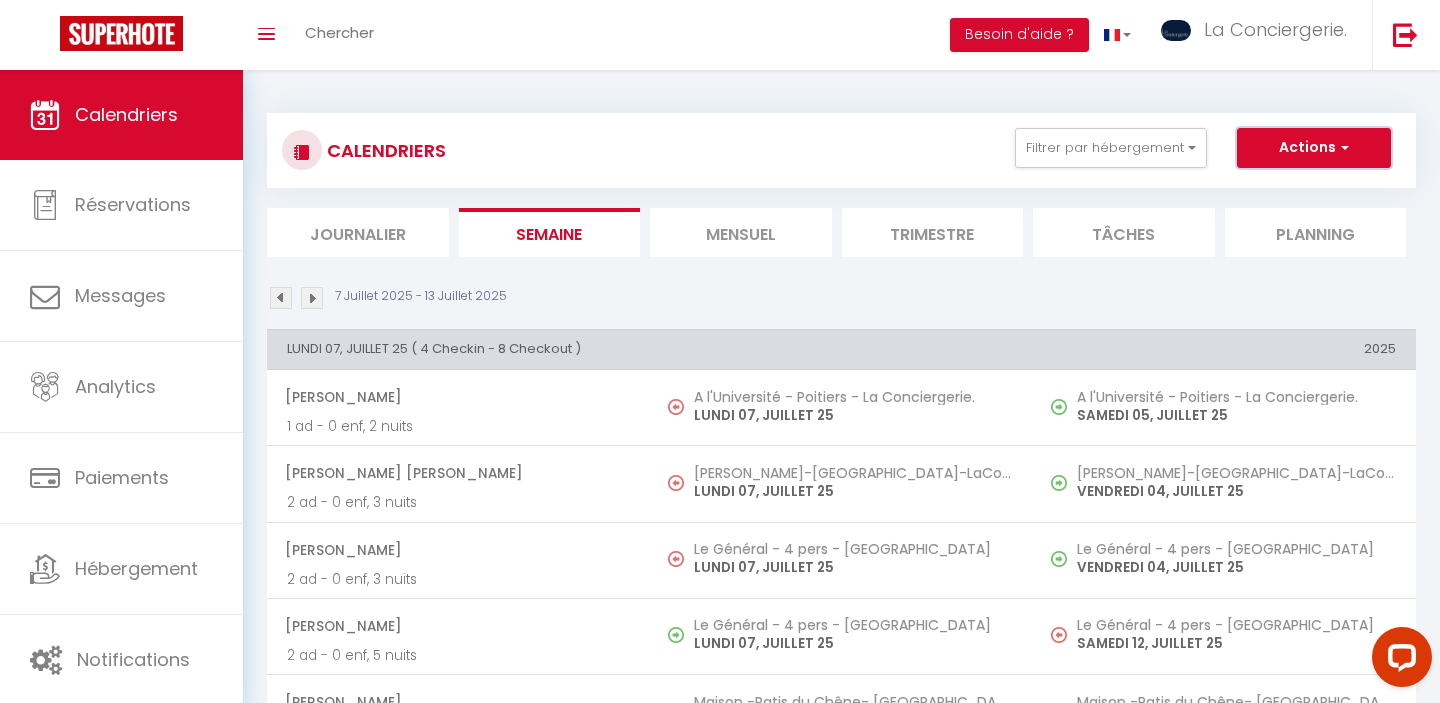 click on "Actions" at bounding box center [1314, 148] 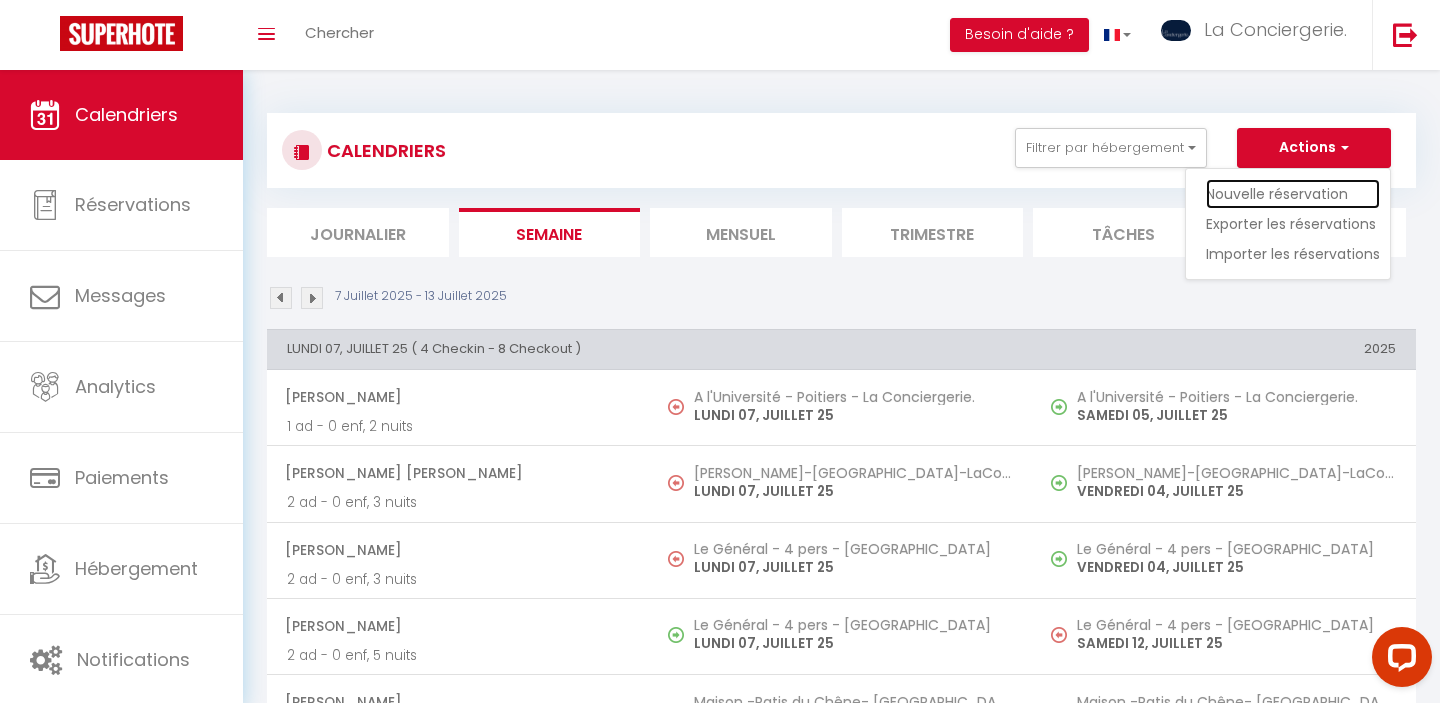 click on "Nouvelle réservation" at bounding box center (1293, 194) 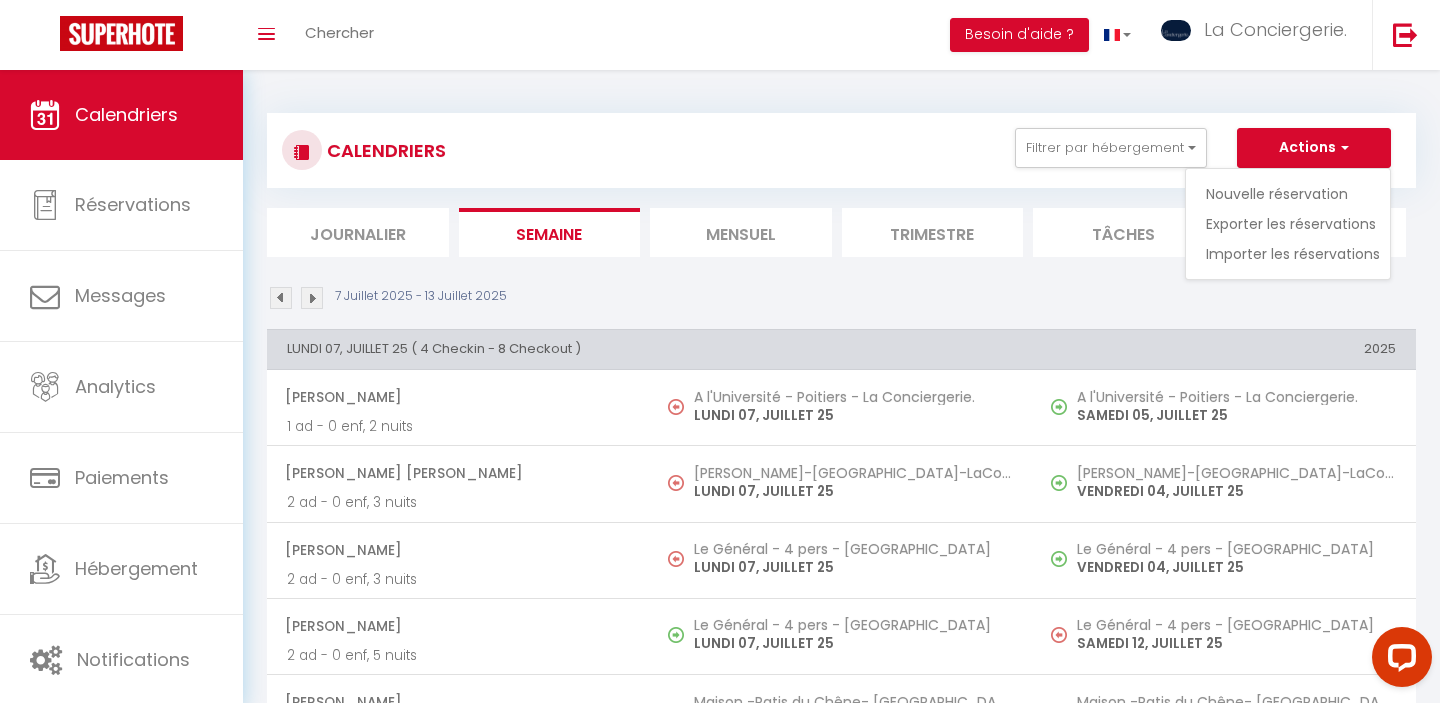 select 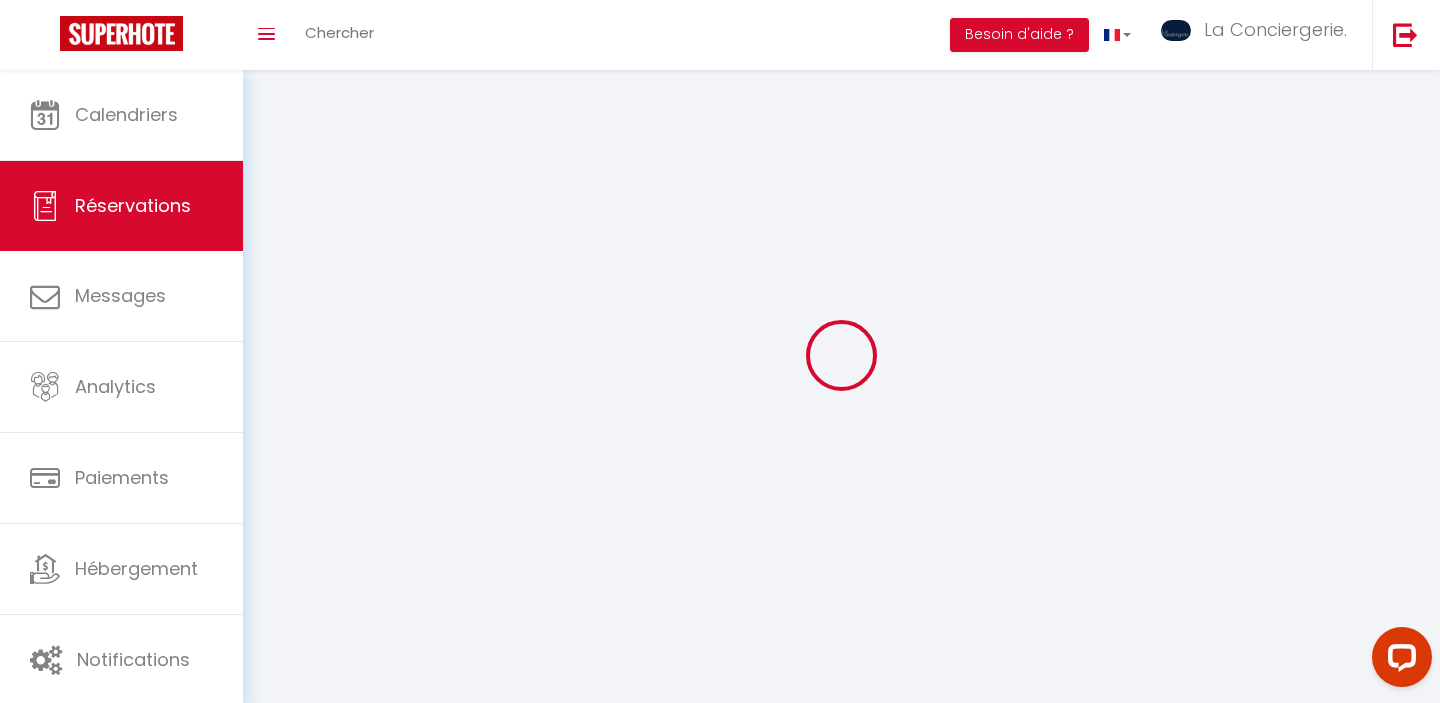 select 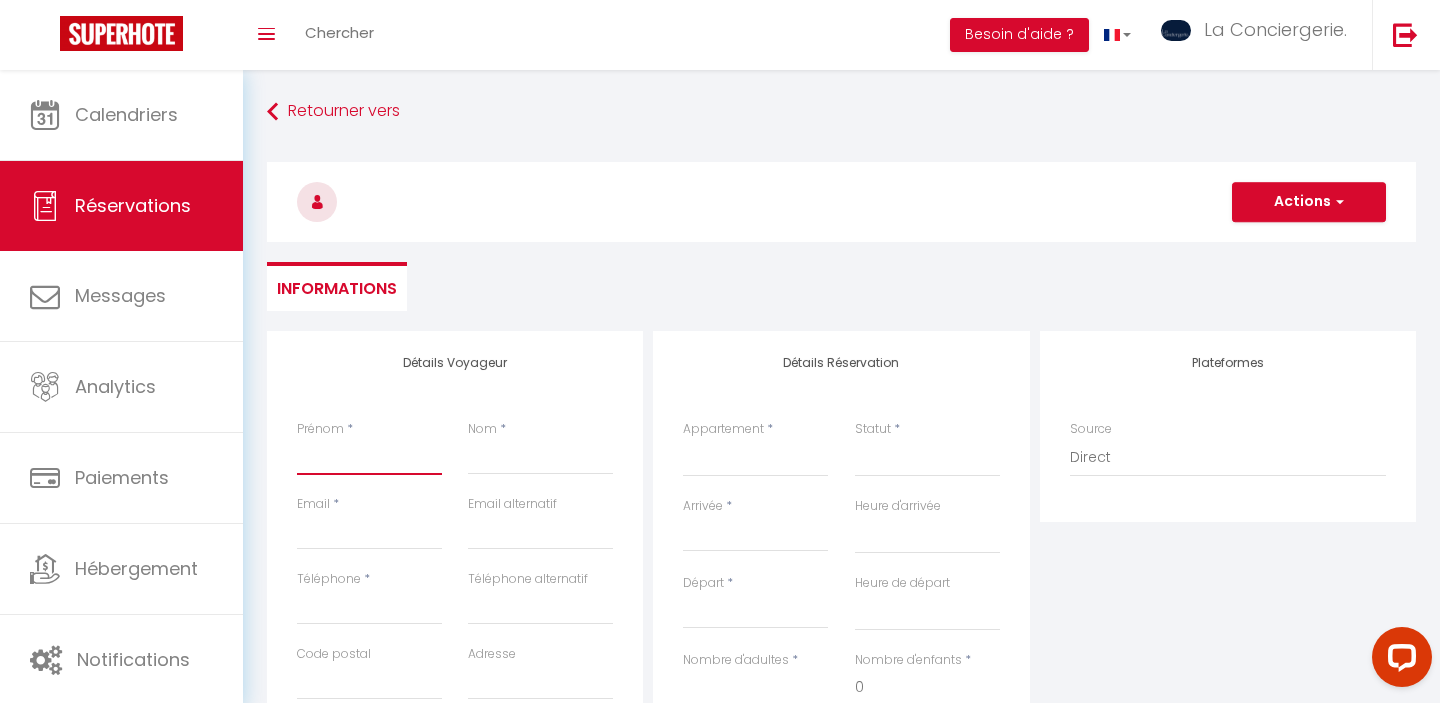 click on "Prénom" at bounding box center [369, 457] 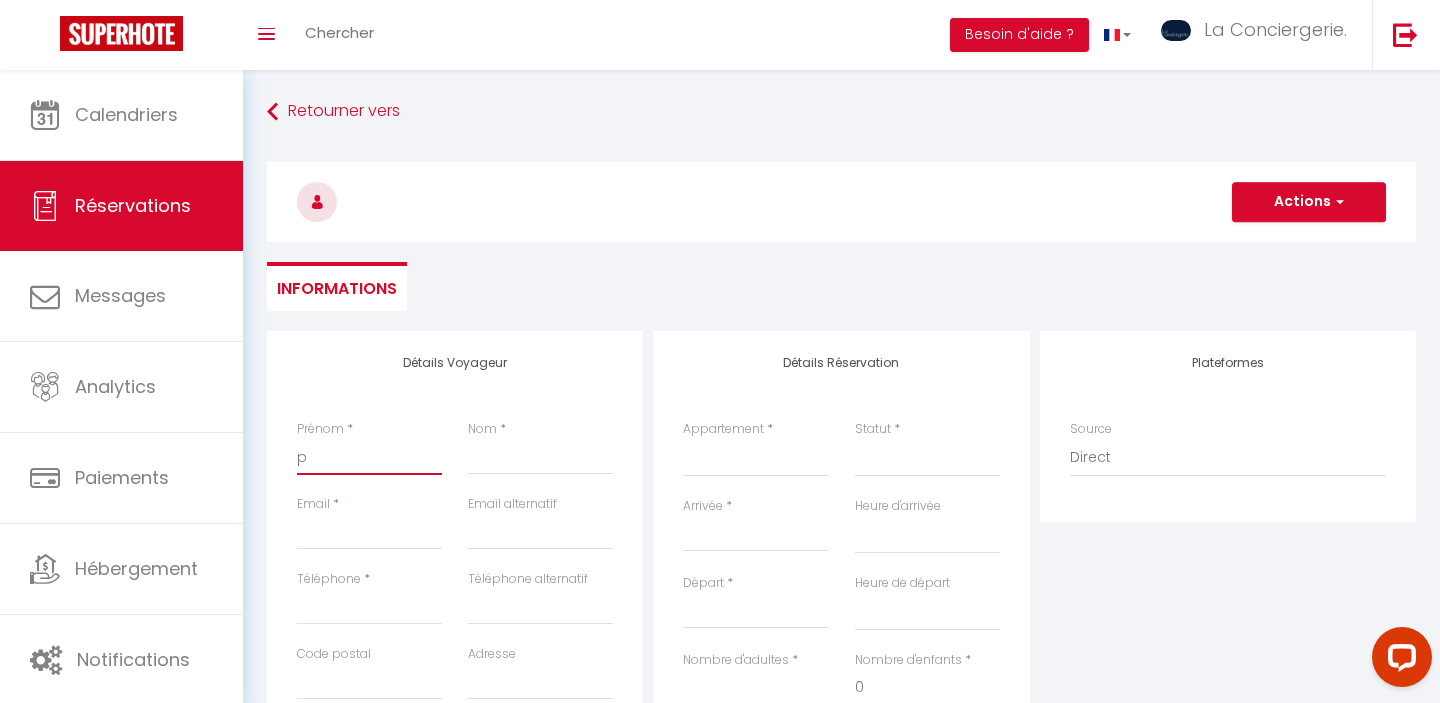 select 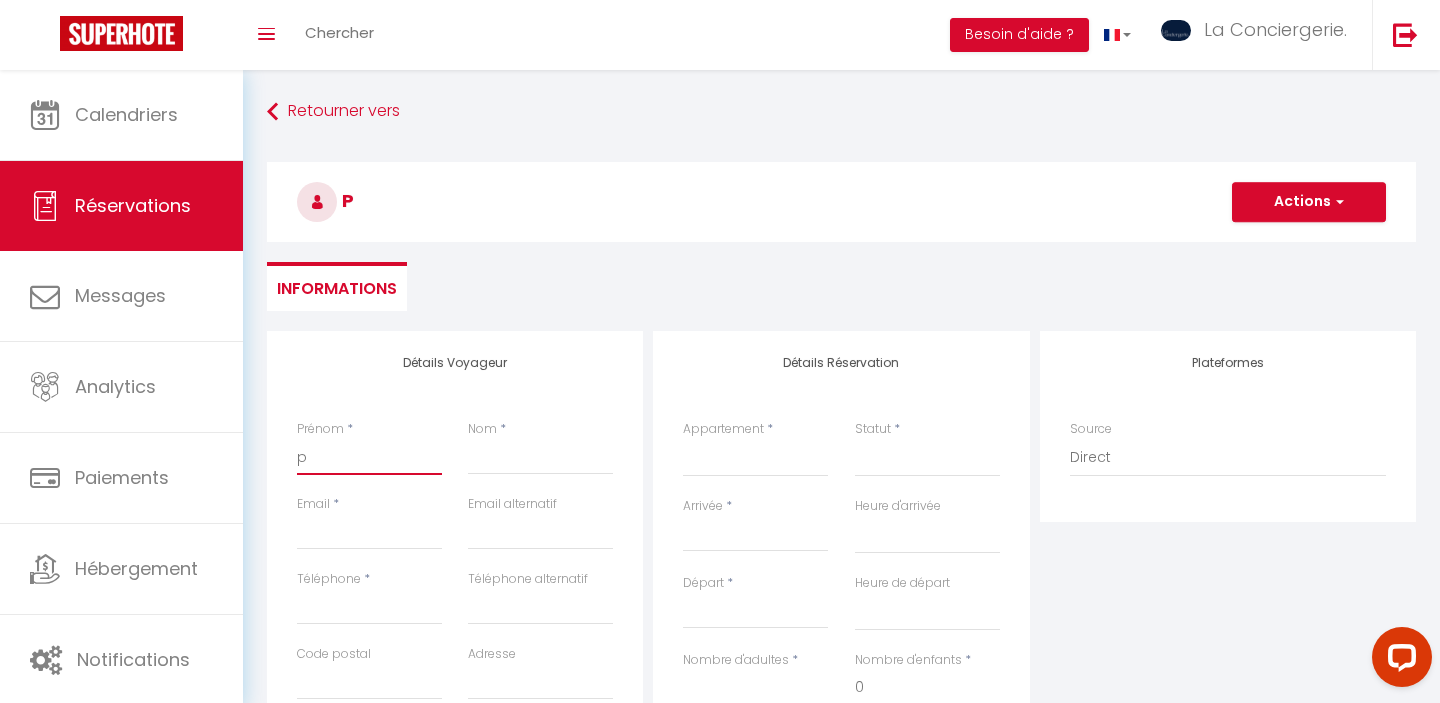 type on "pa" 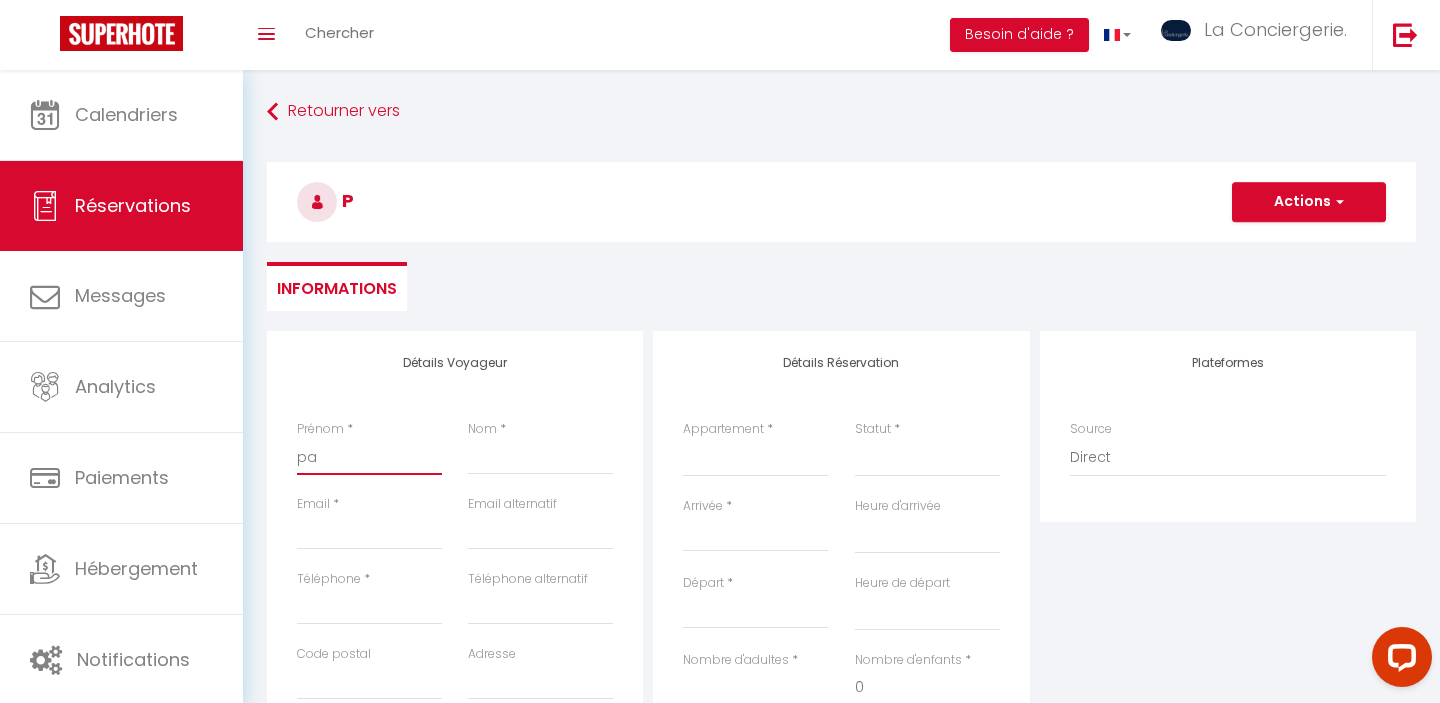 select 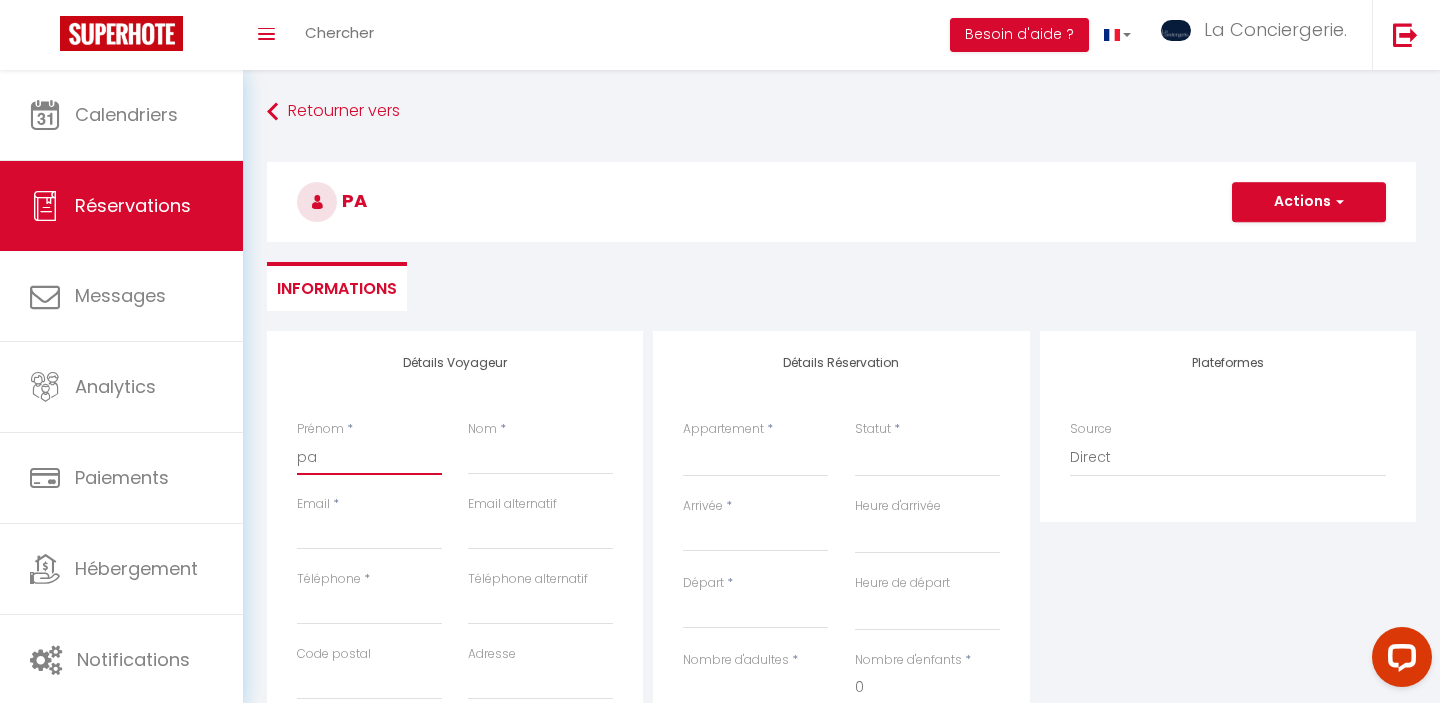 type on "pas" 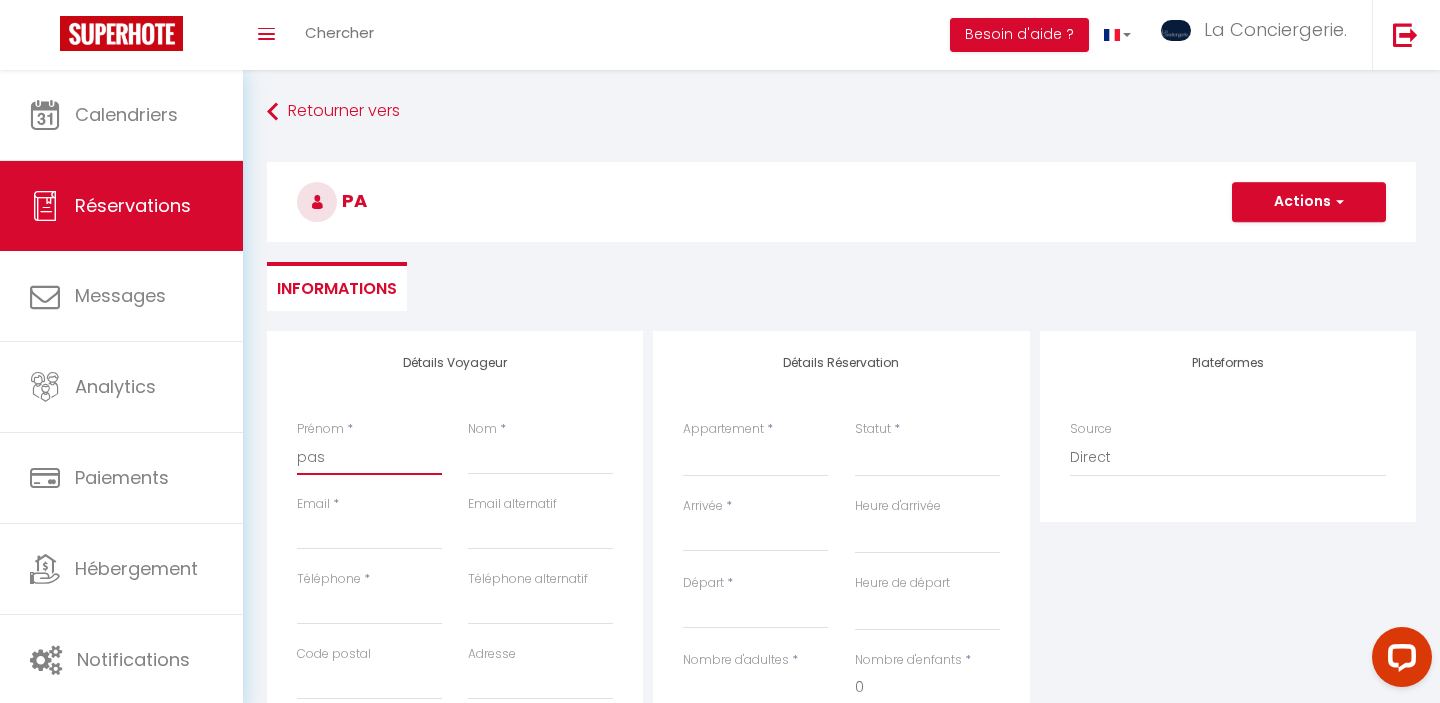 select 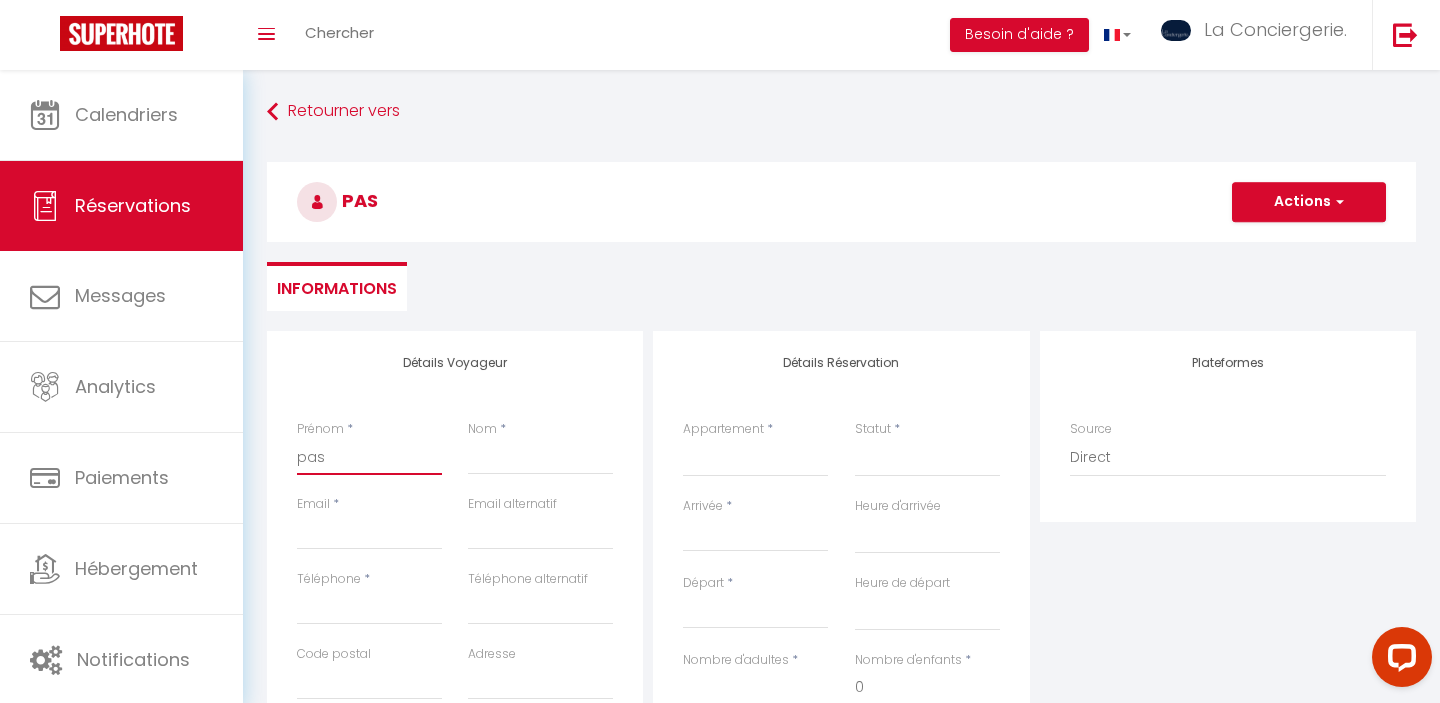 type on "past" 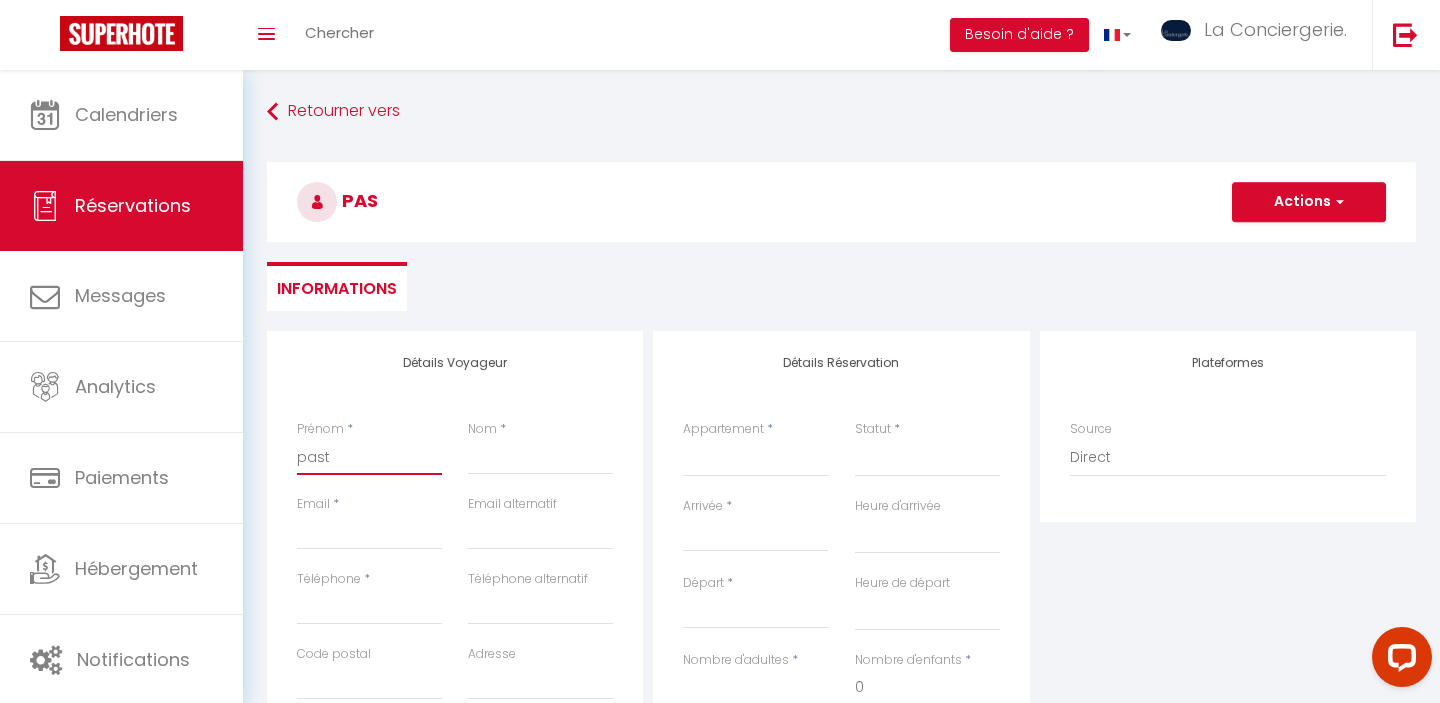select 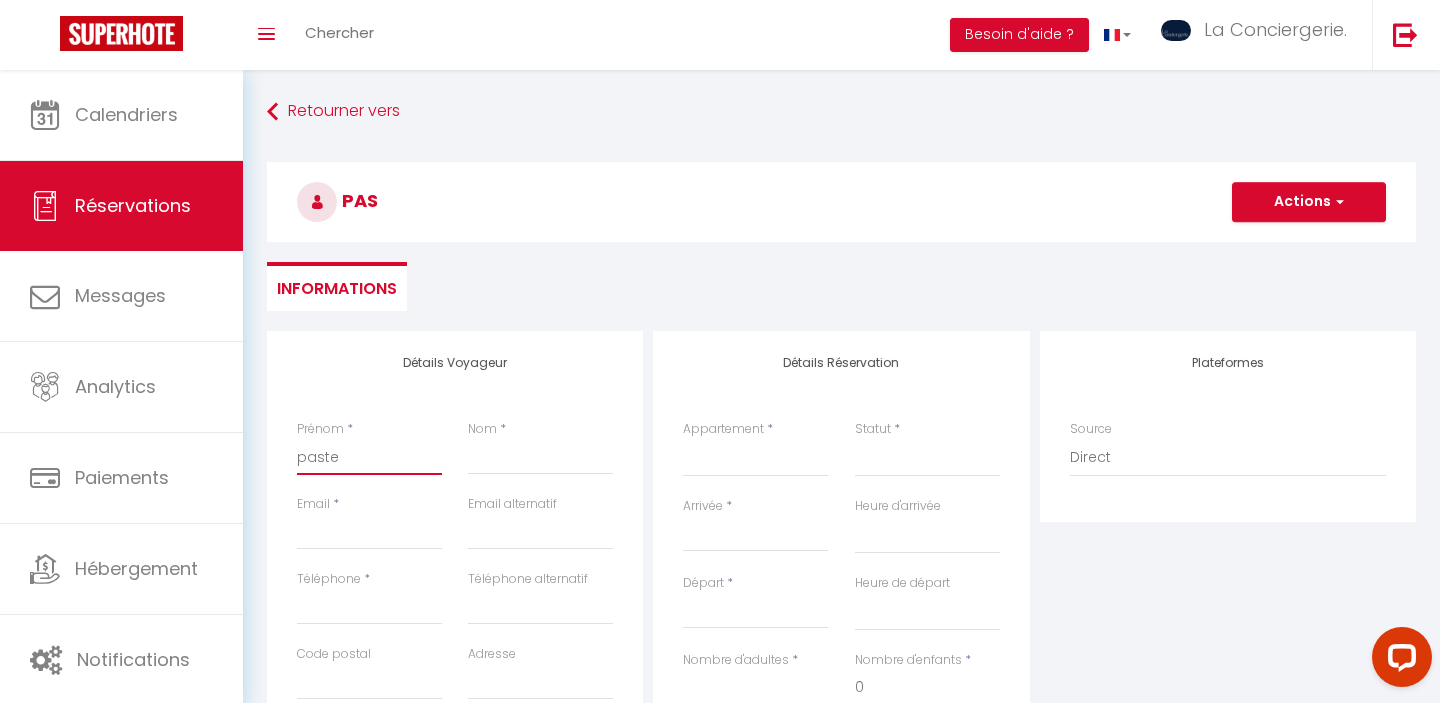 select 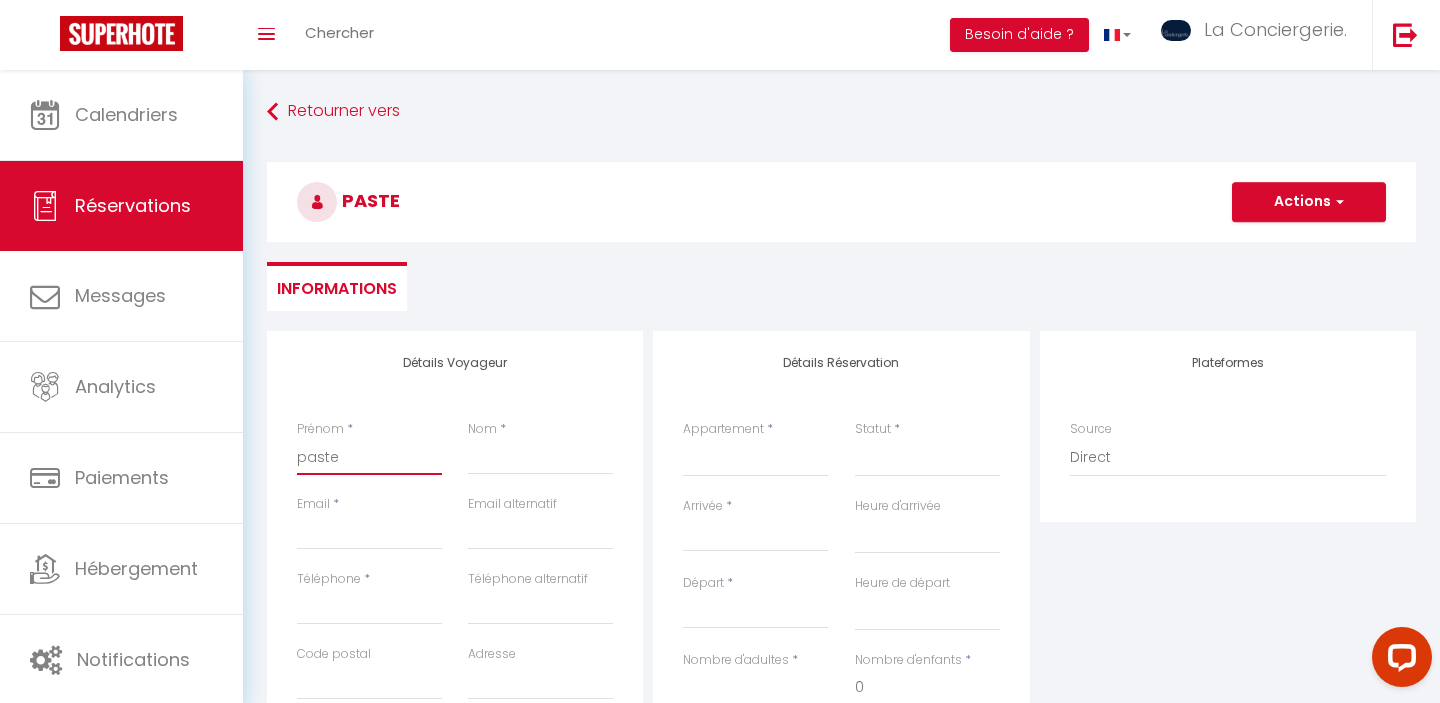 type on "pasteu" 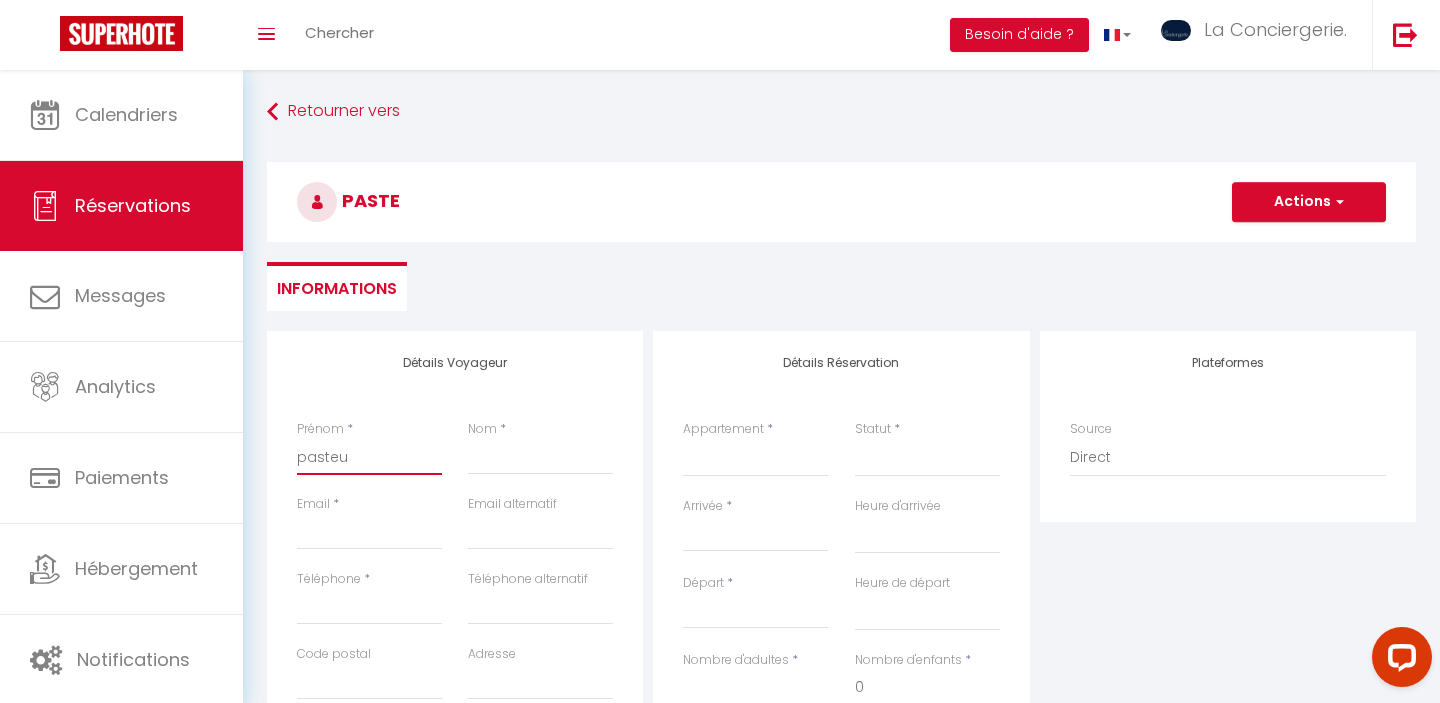 select 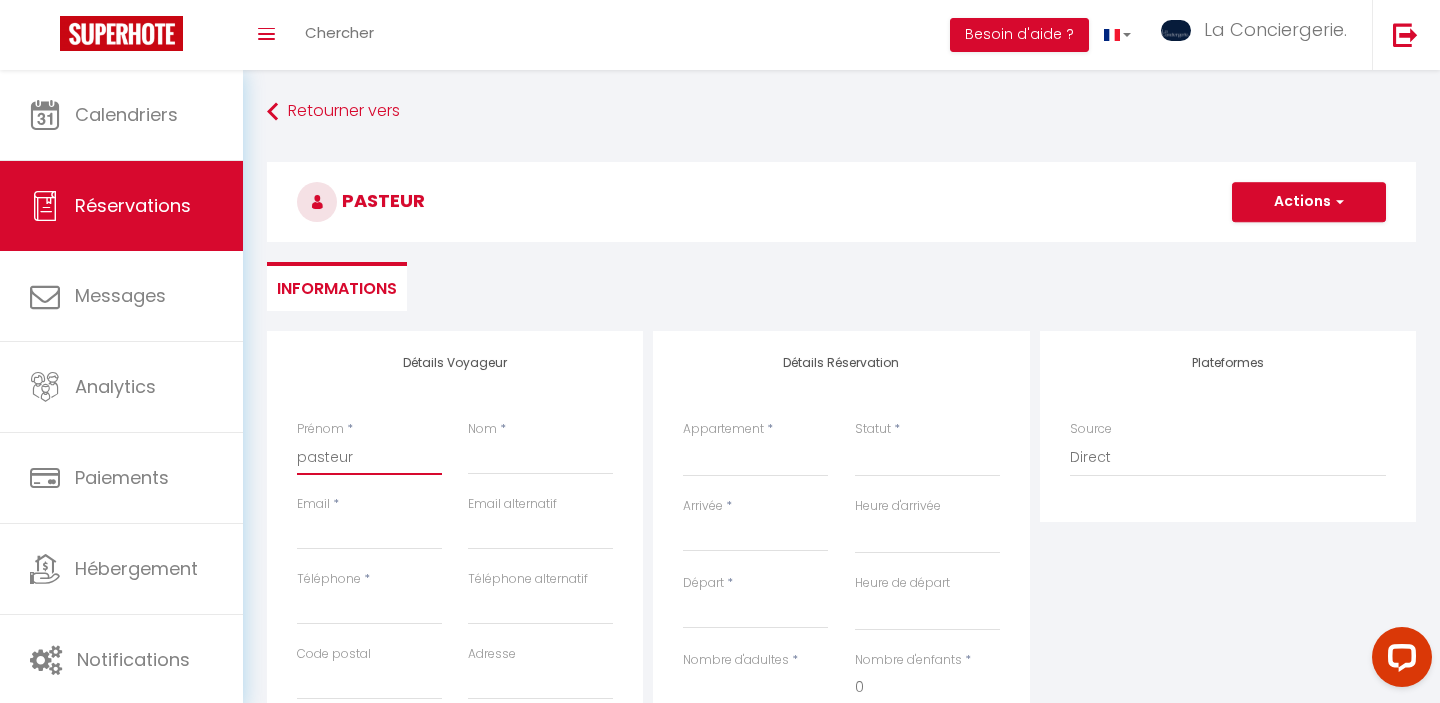 select 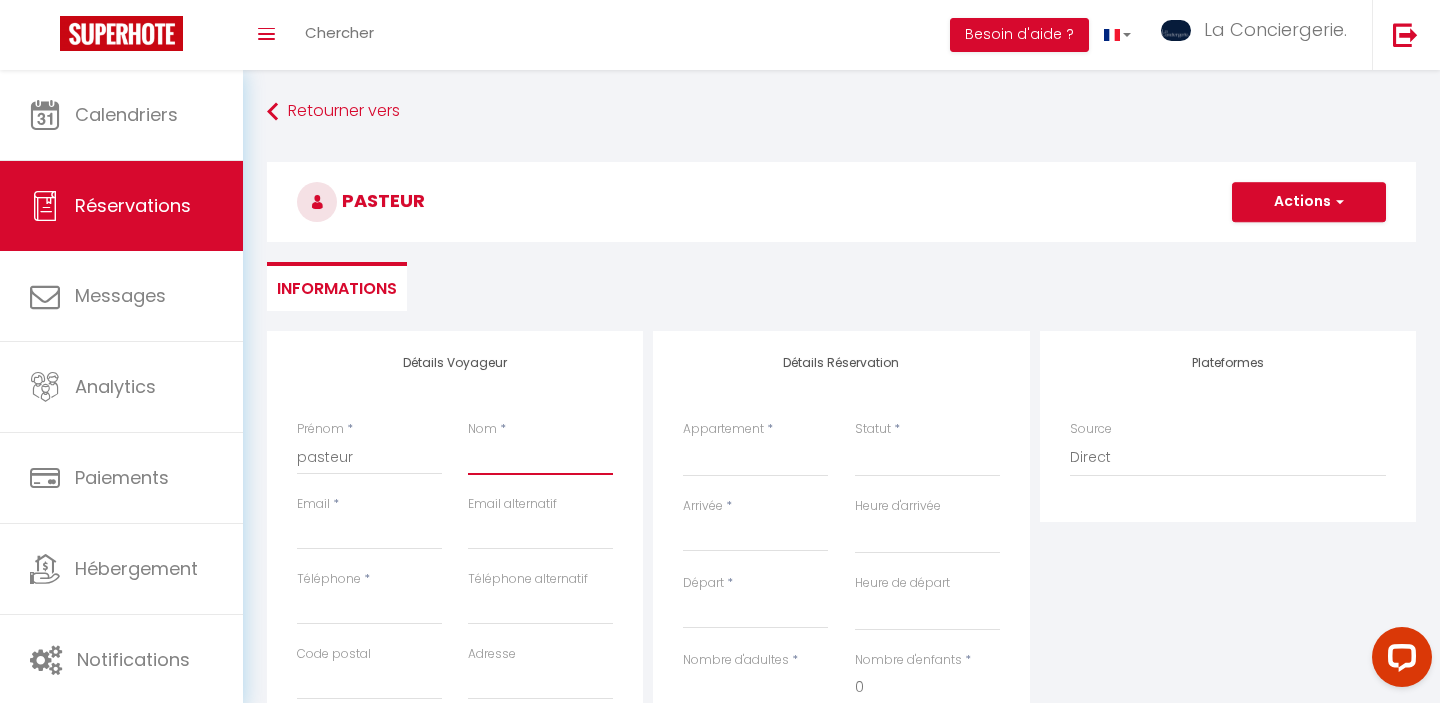 type on "m" 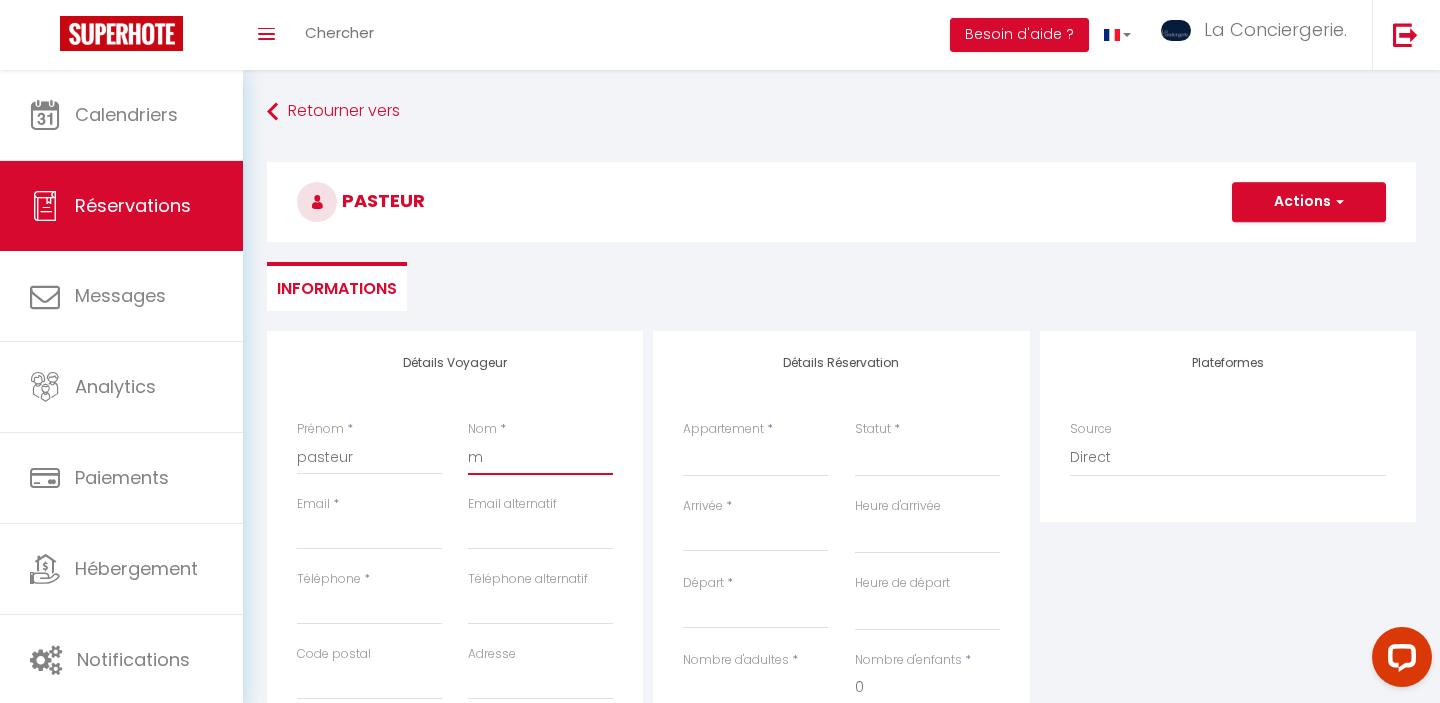 select 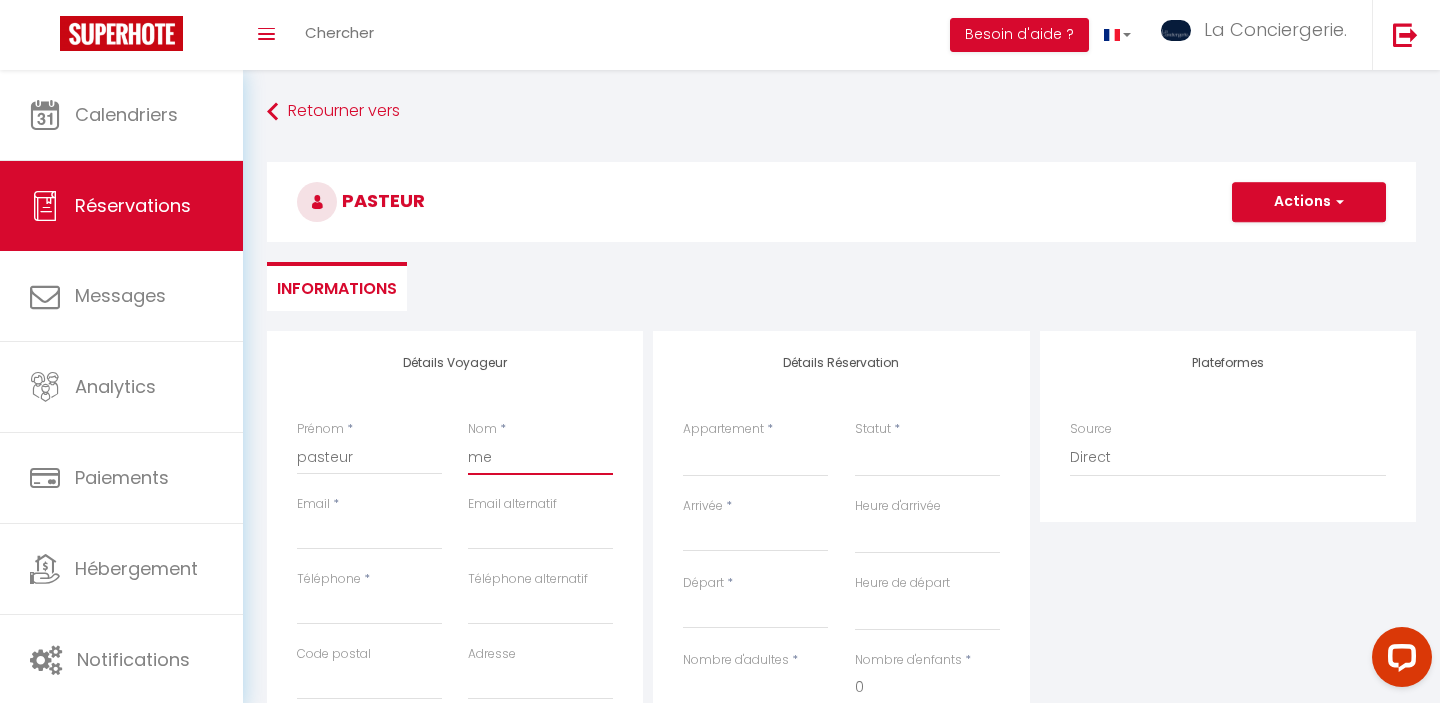 select 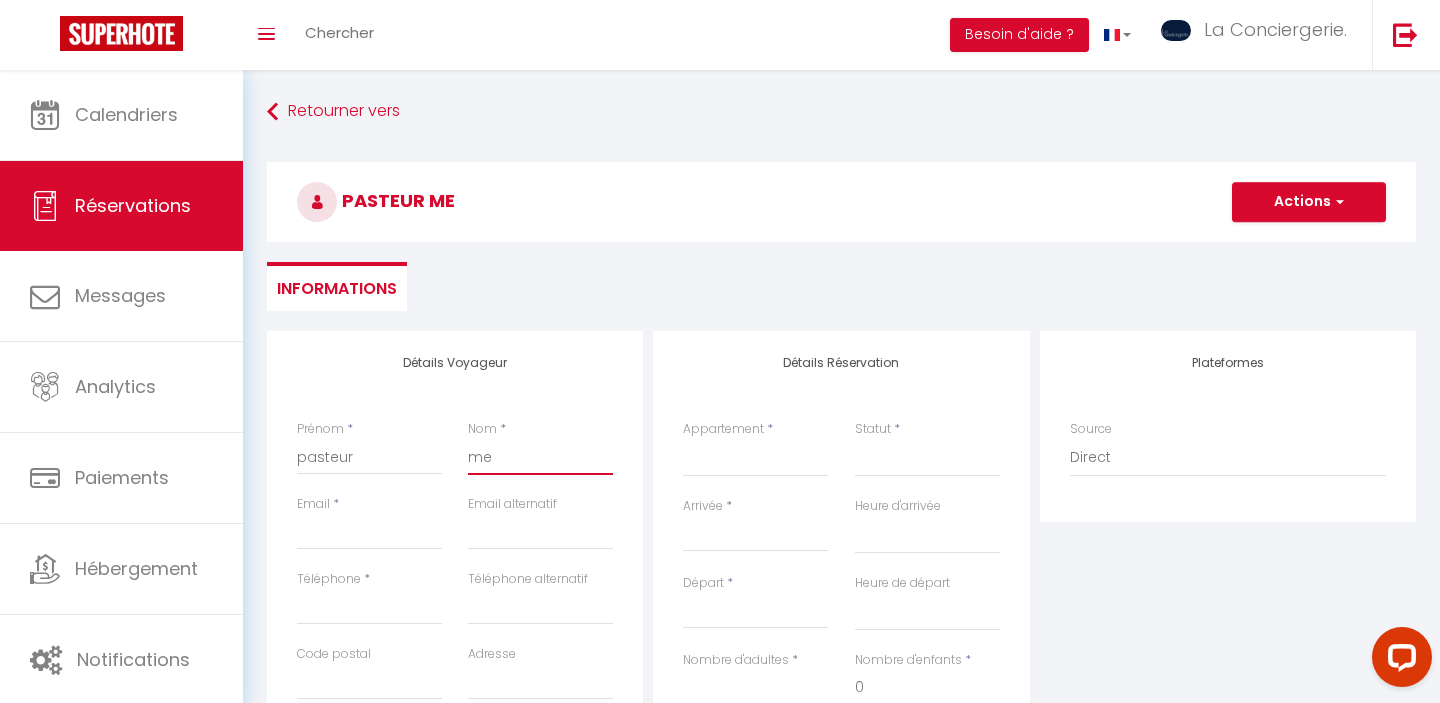 type on "men" 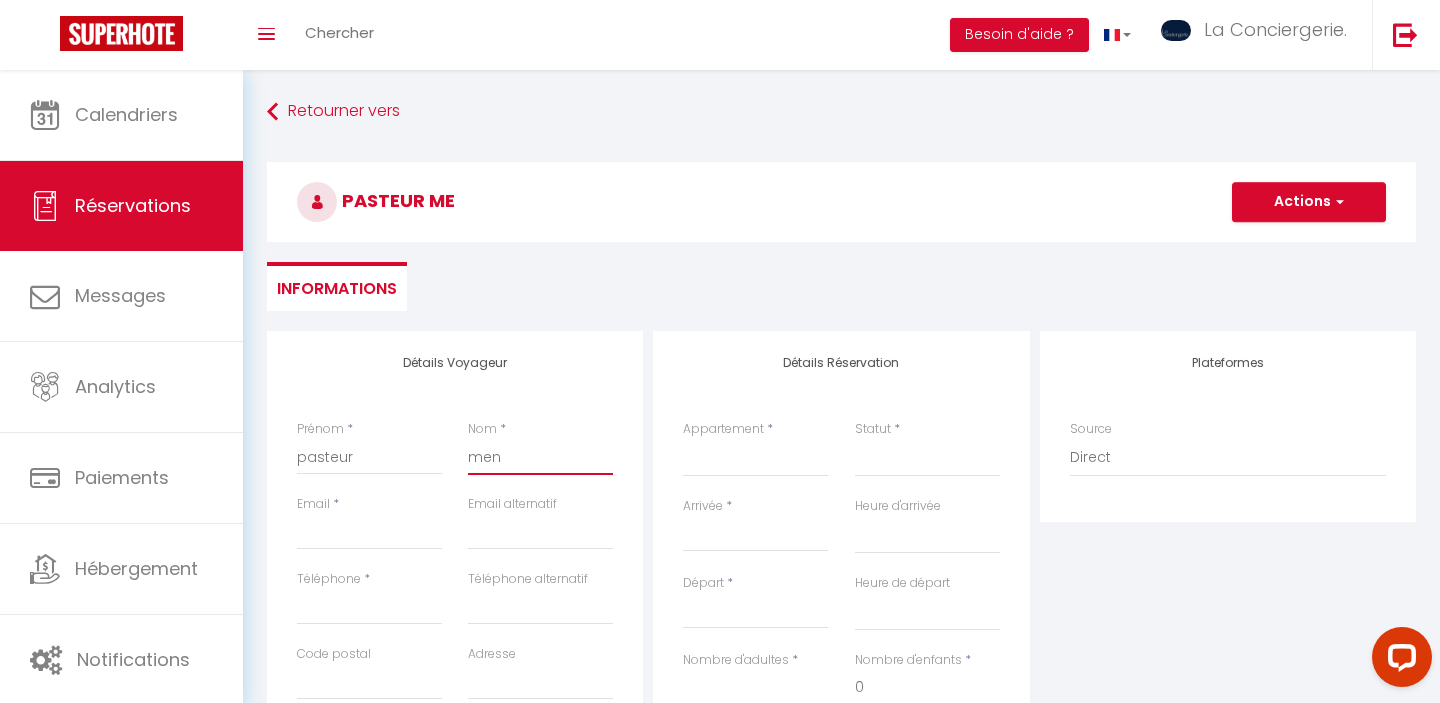 select 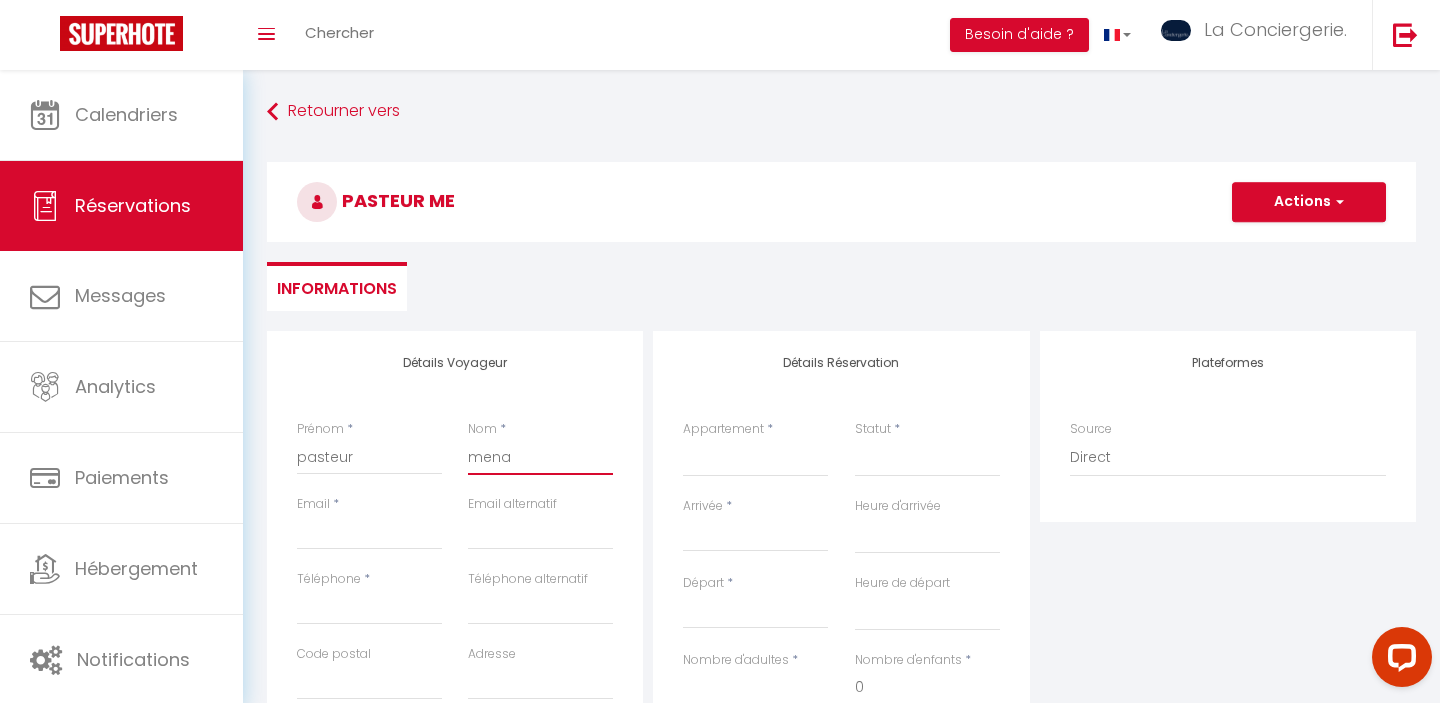 select 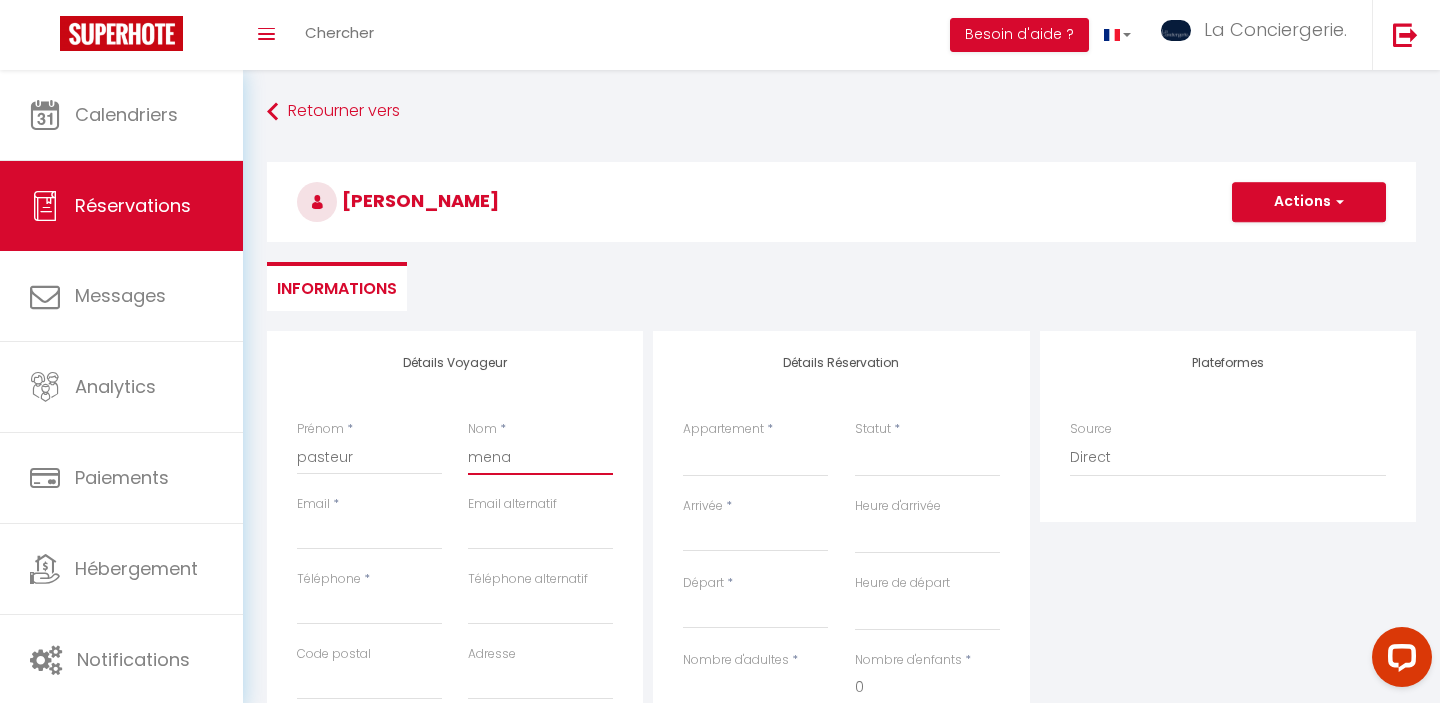 type on "menag" 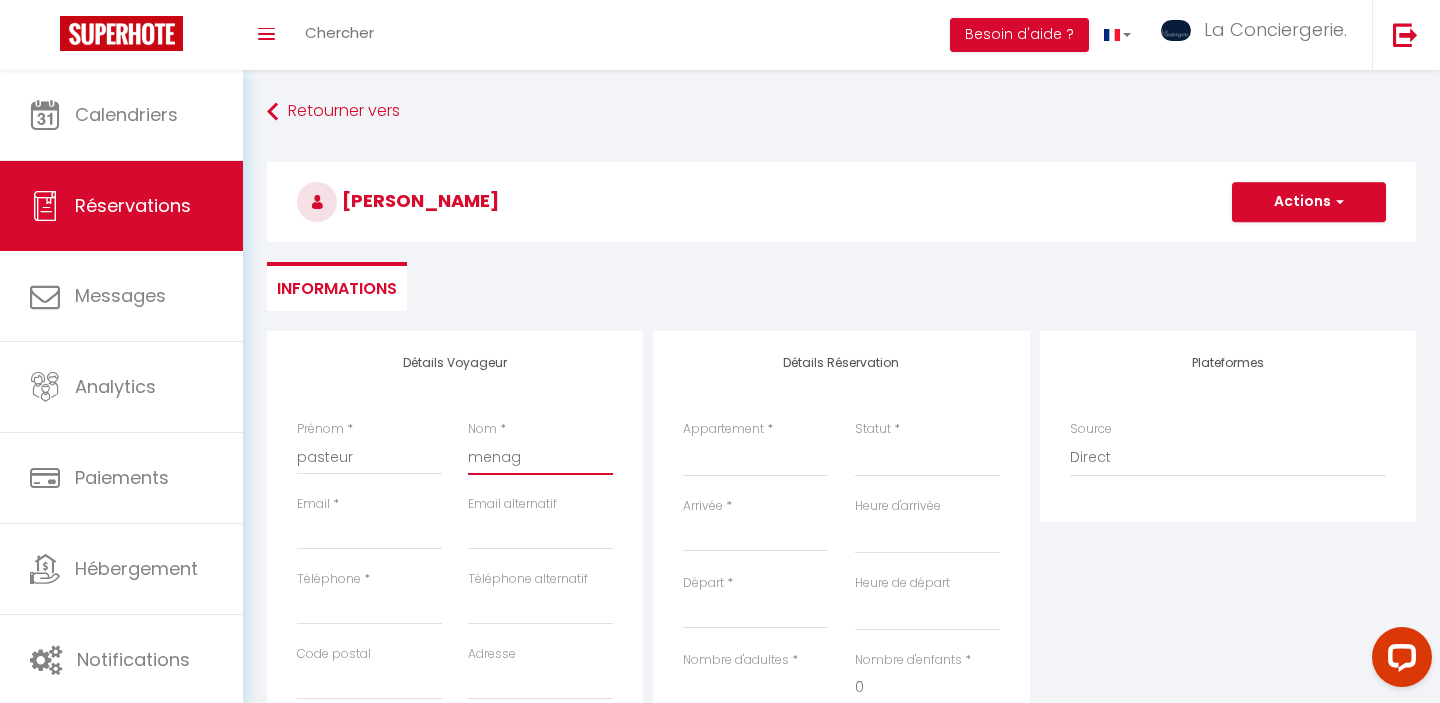 select 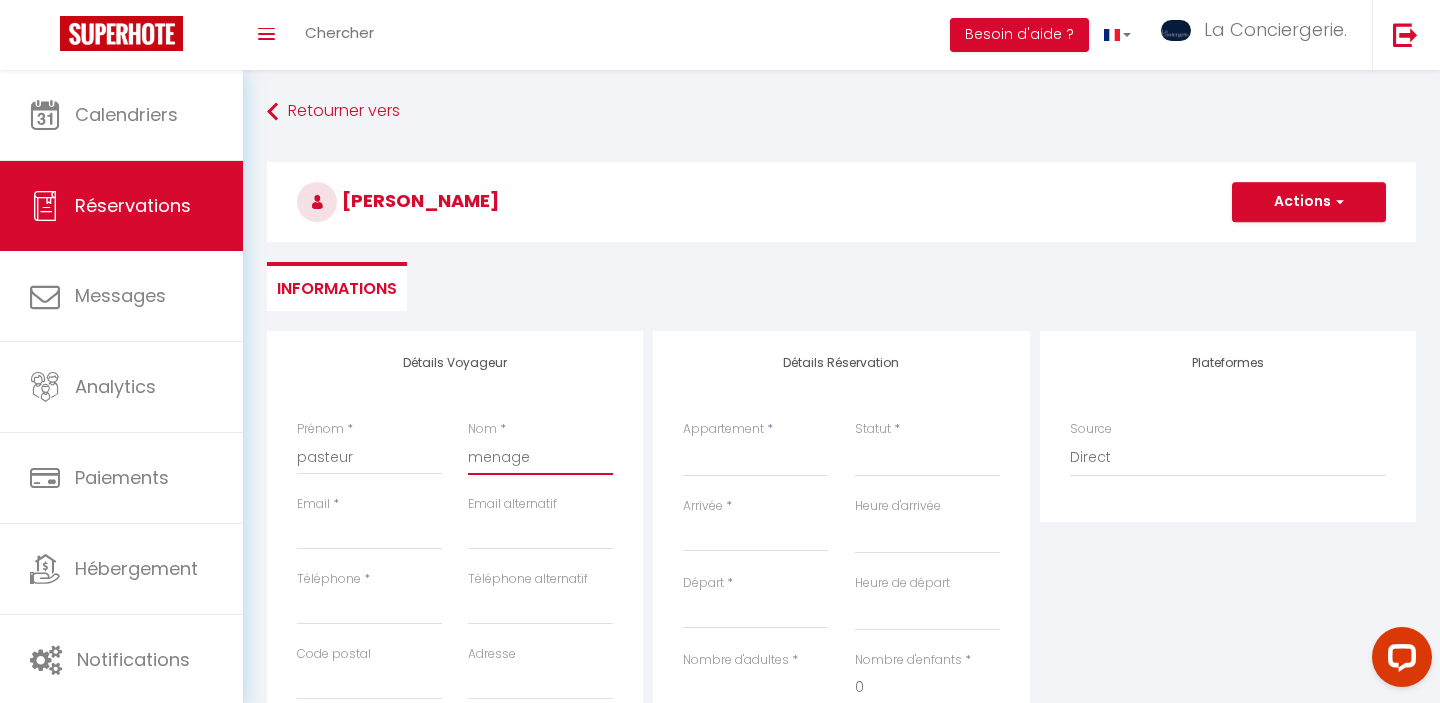 select 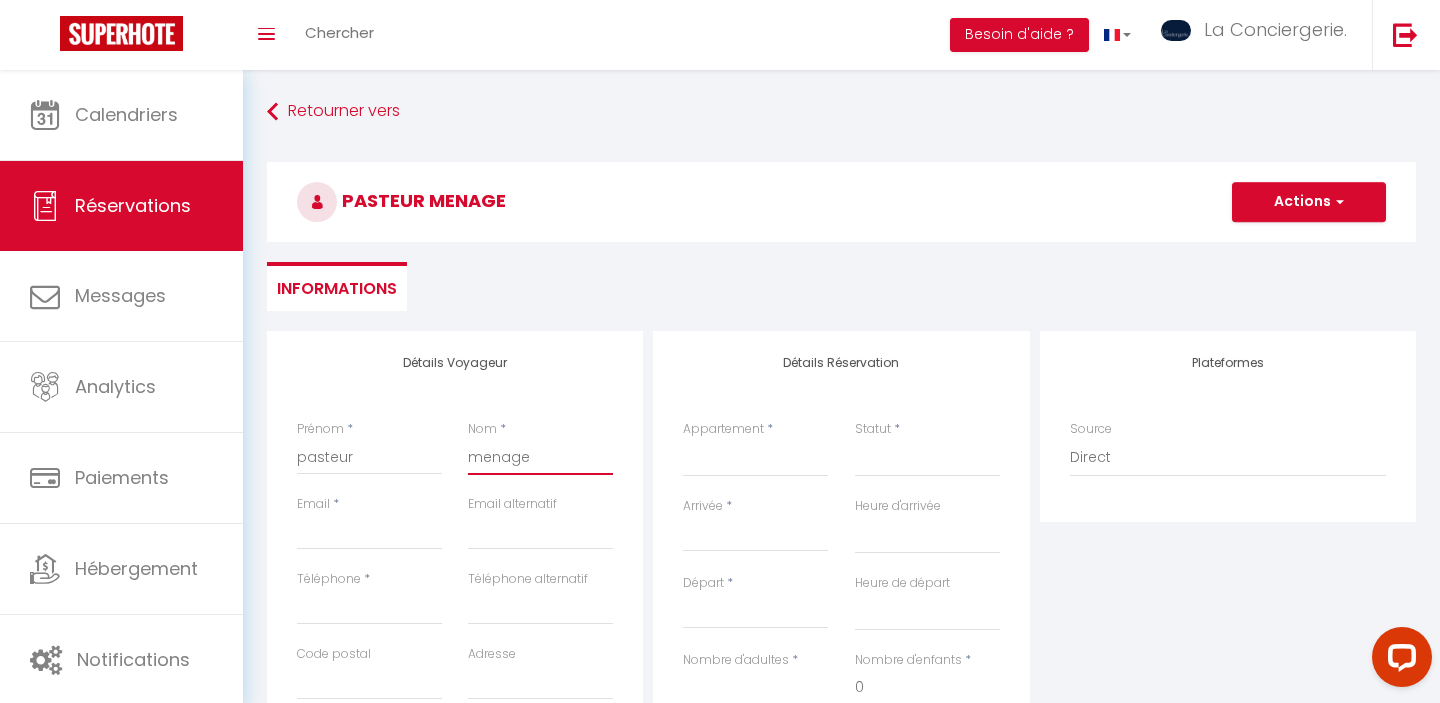 type on "menage" 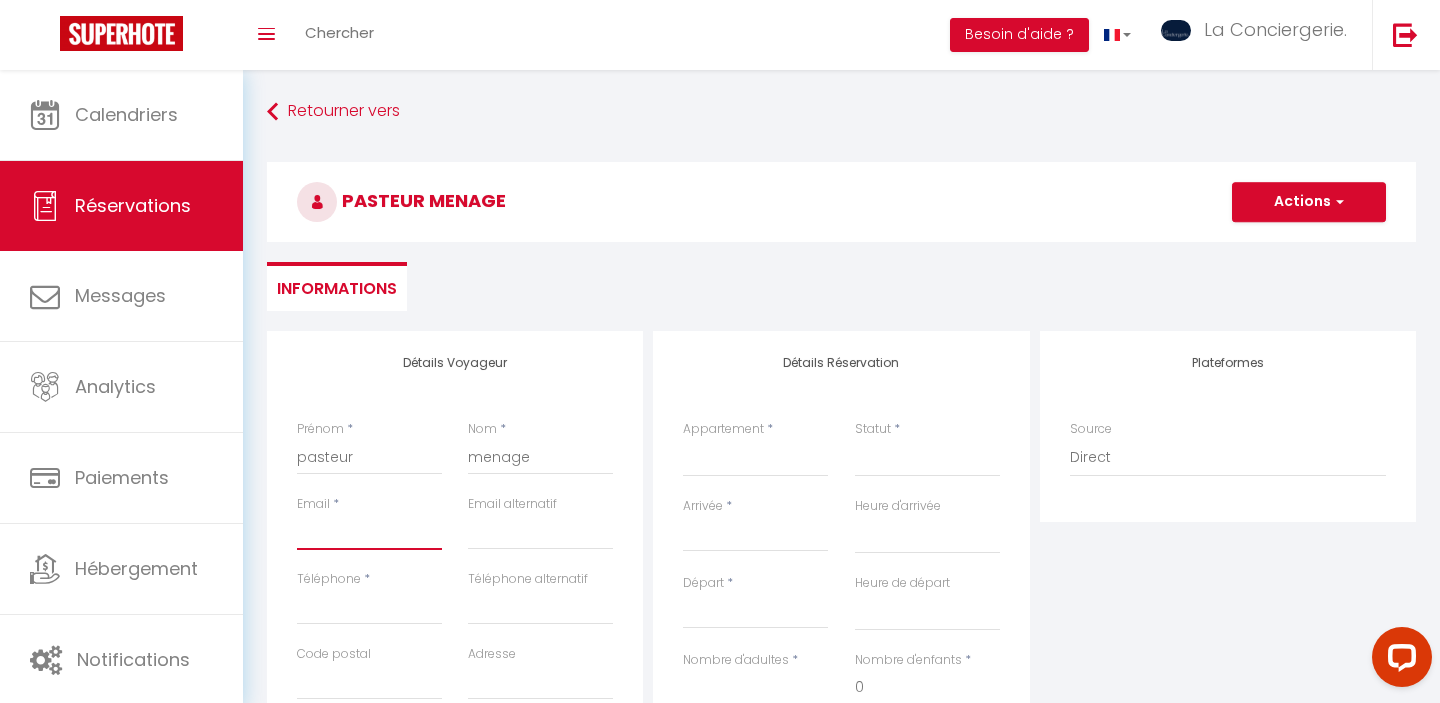 type on "p" 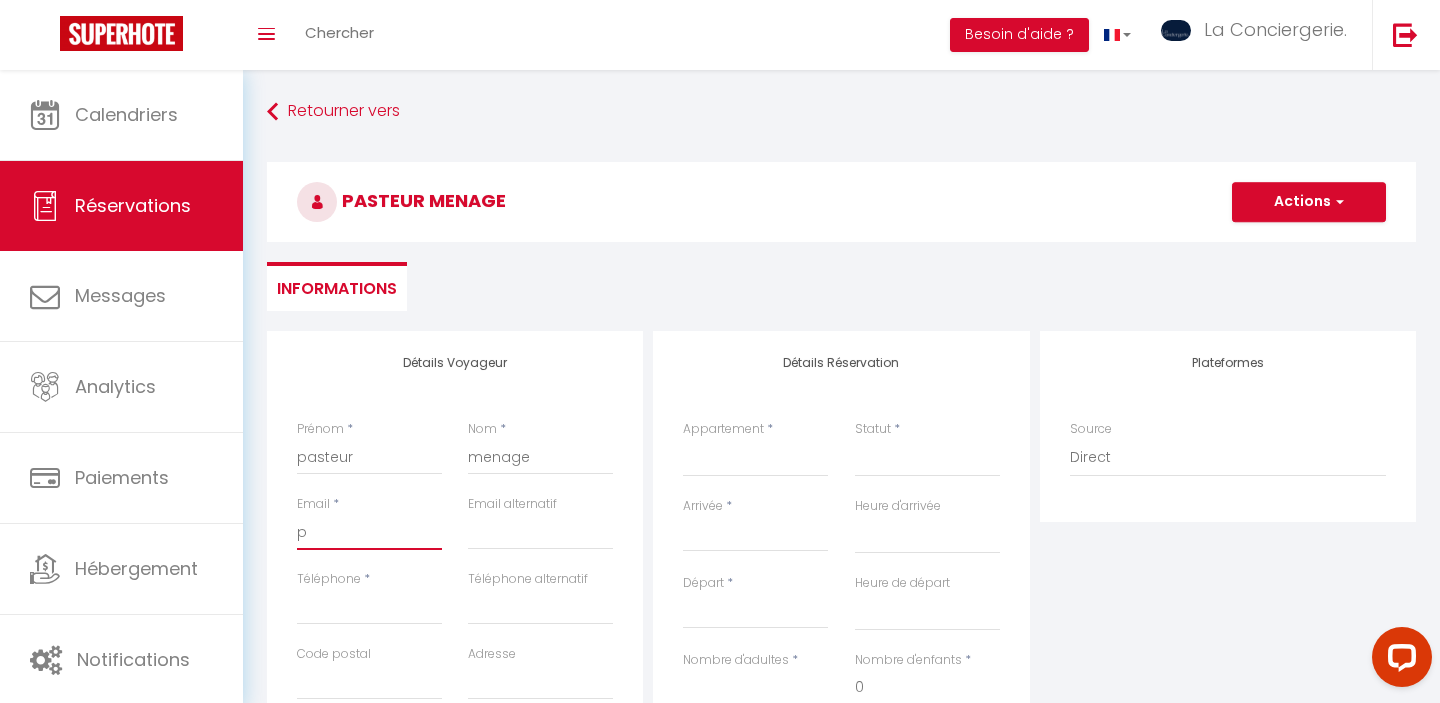 select 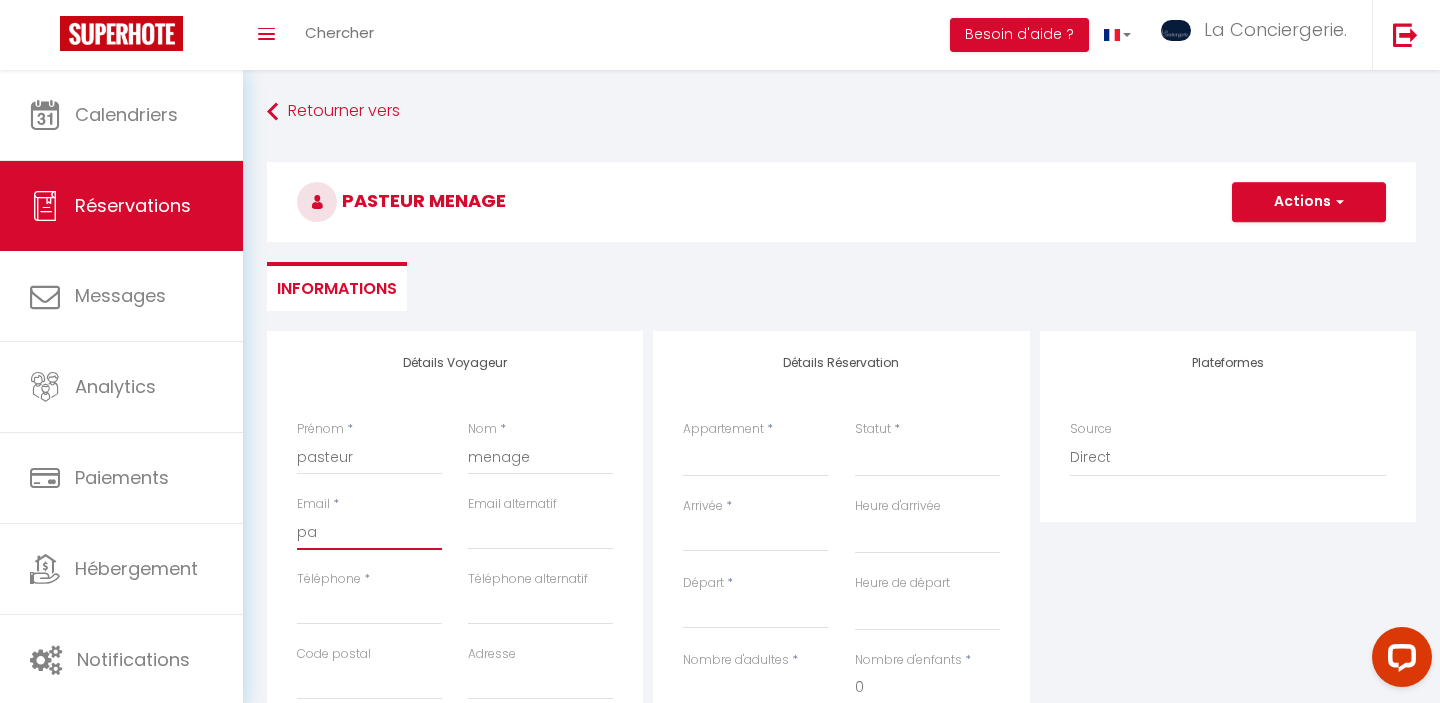select 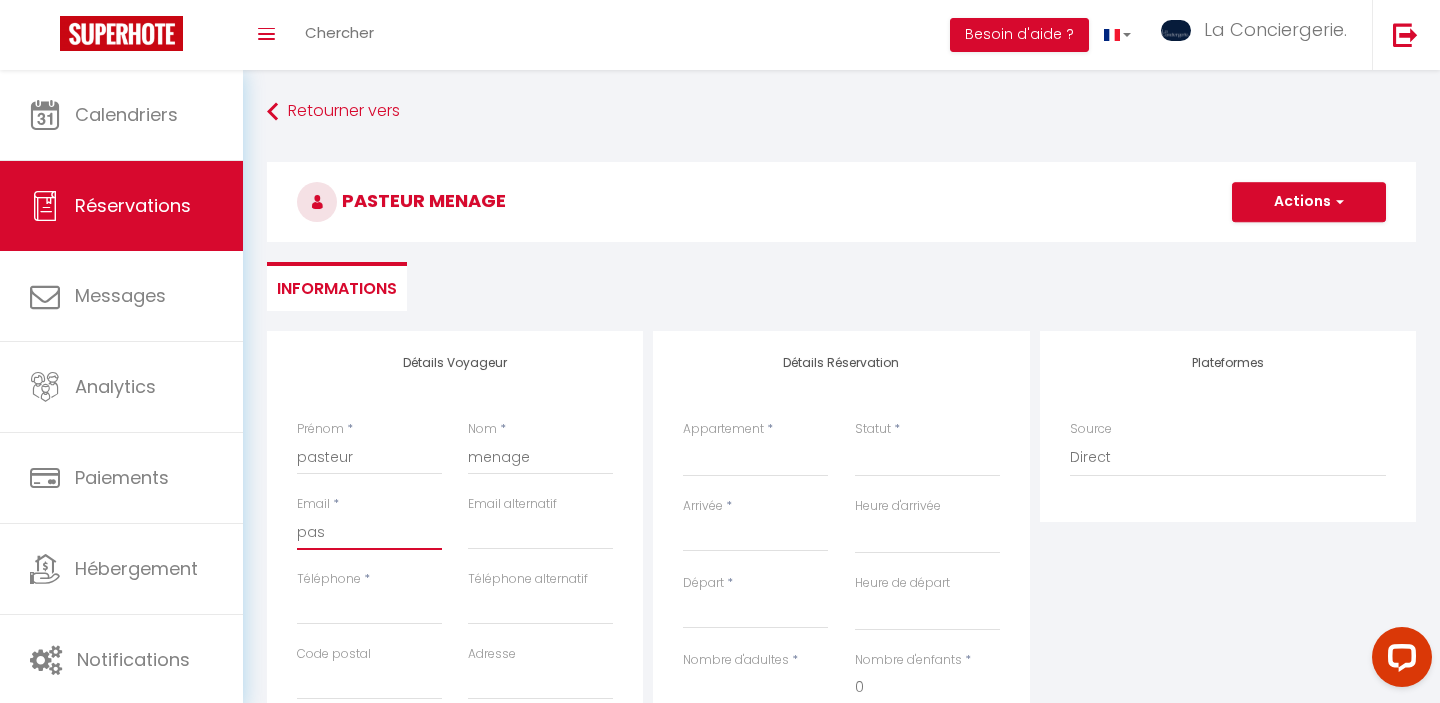 select 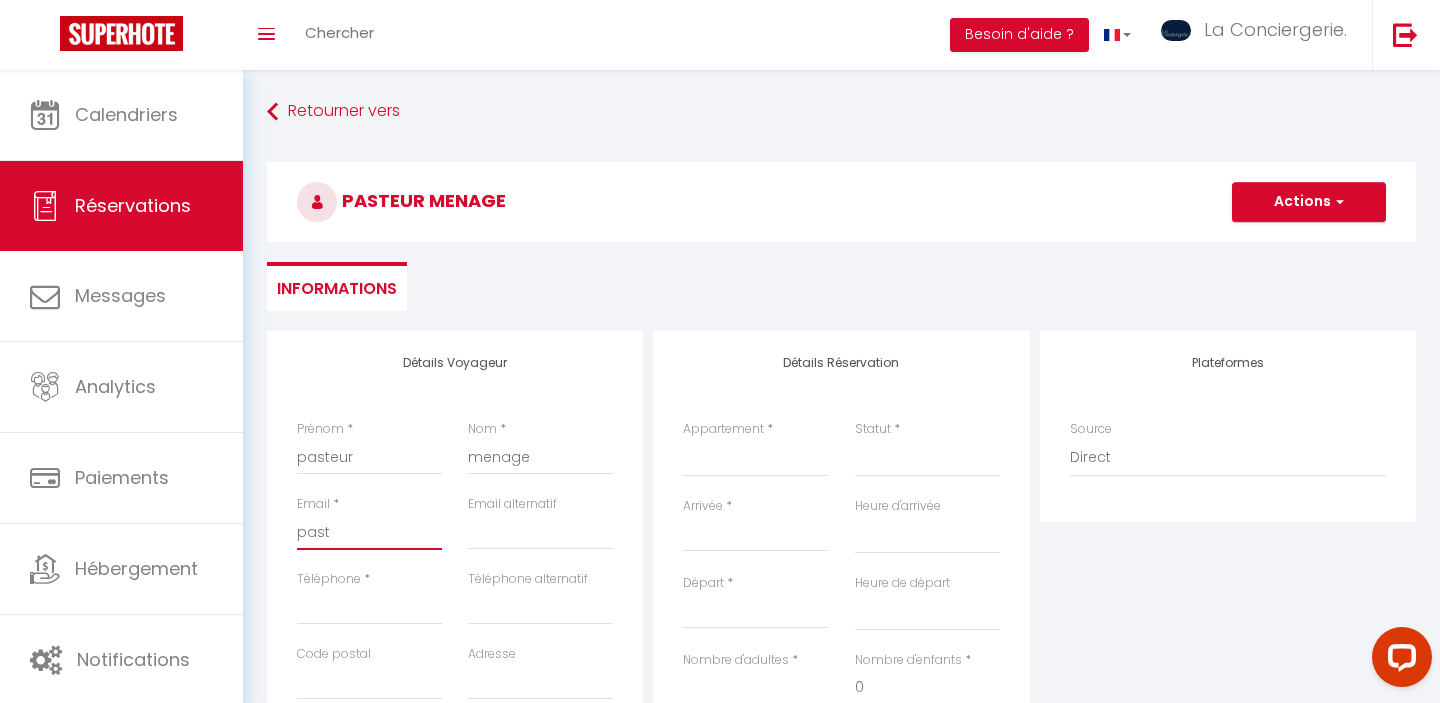 select 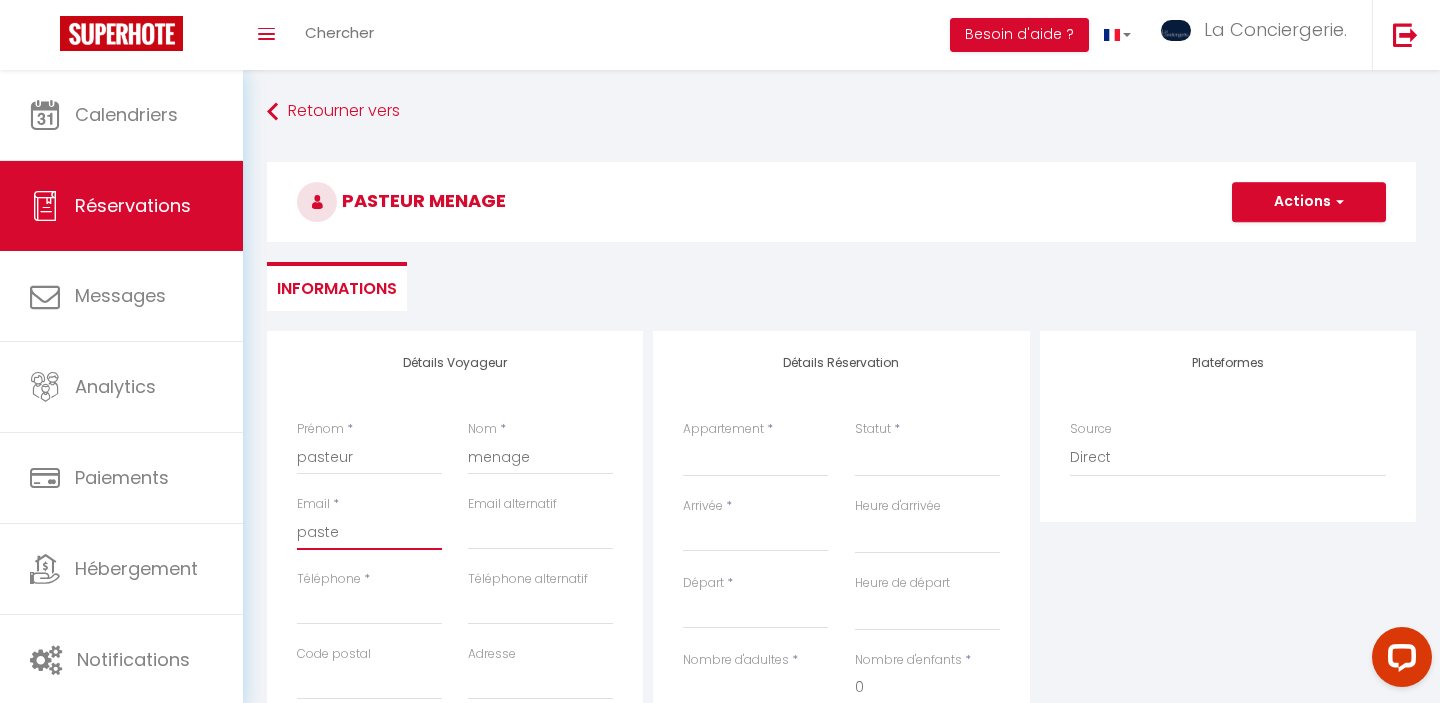 select 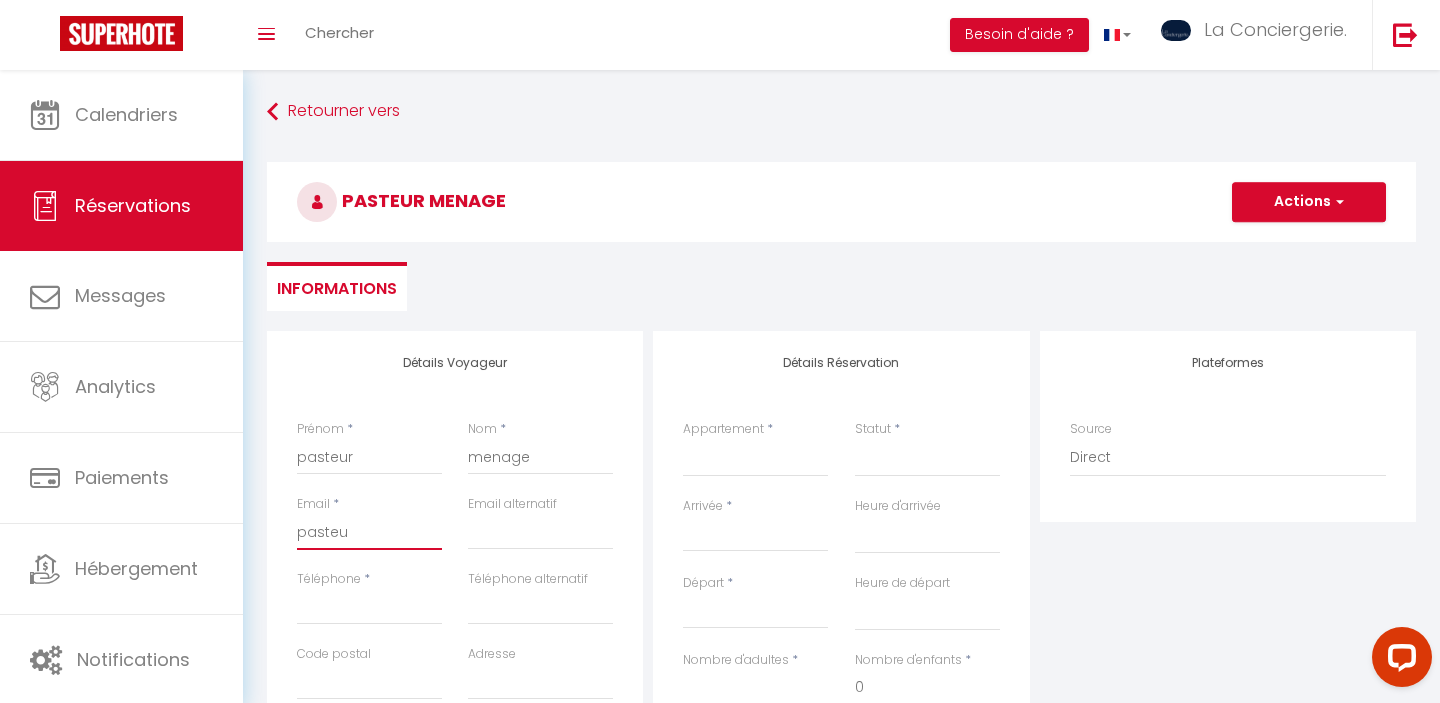 select 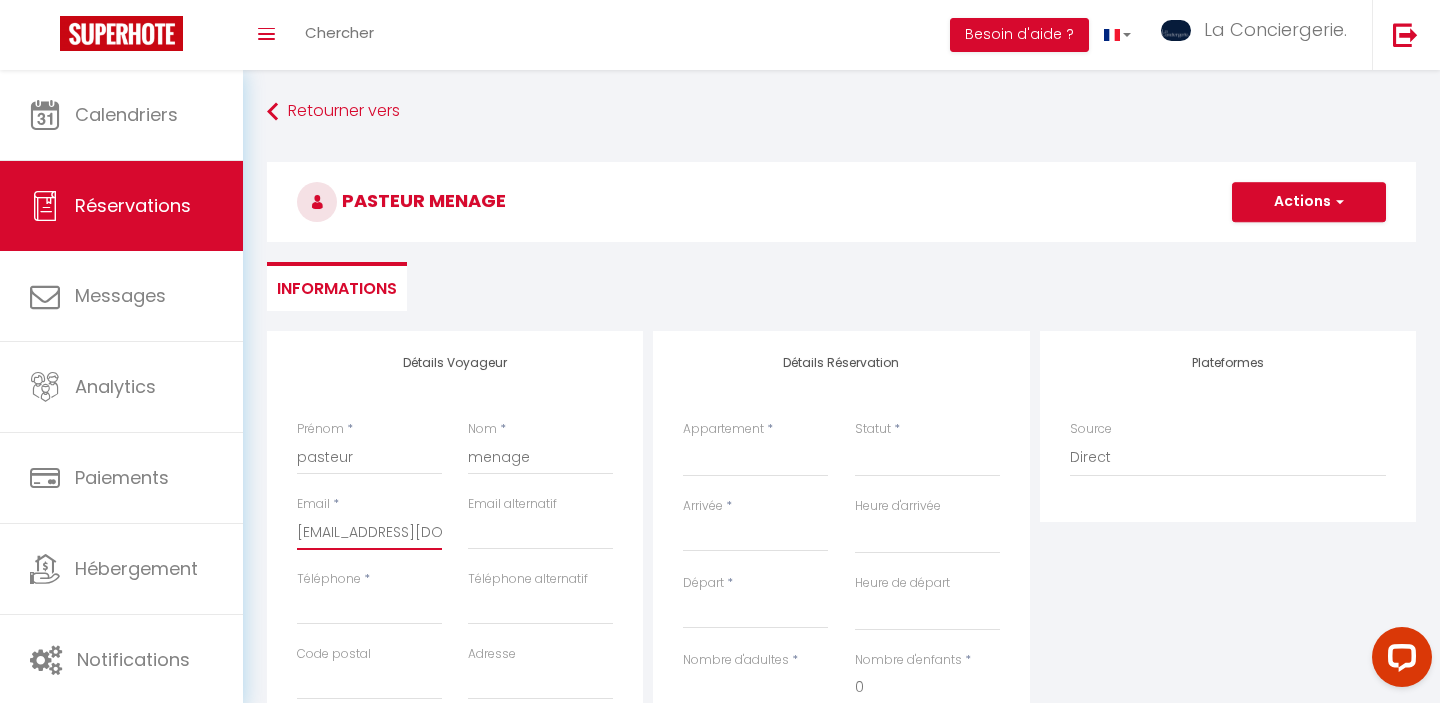 scroll, scrollTop: 0, scrollLeft: 16, axis: horizontal 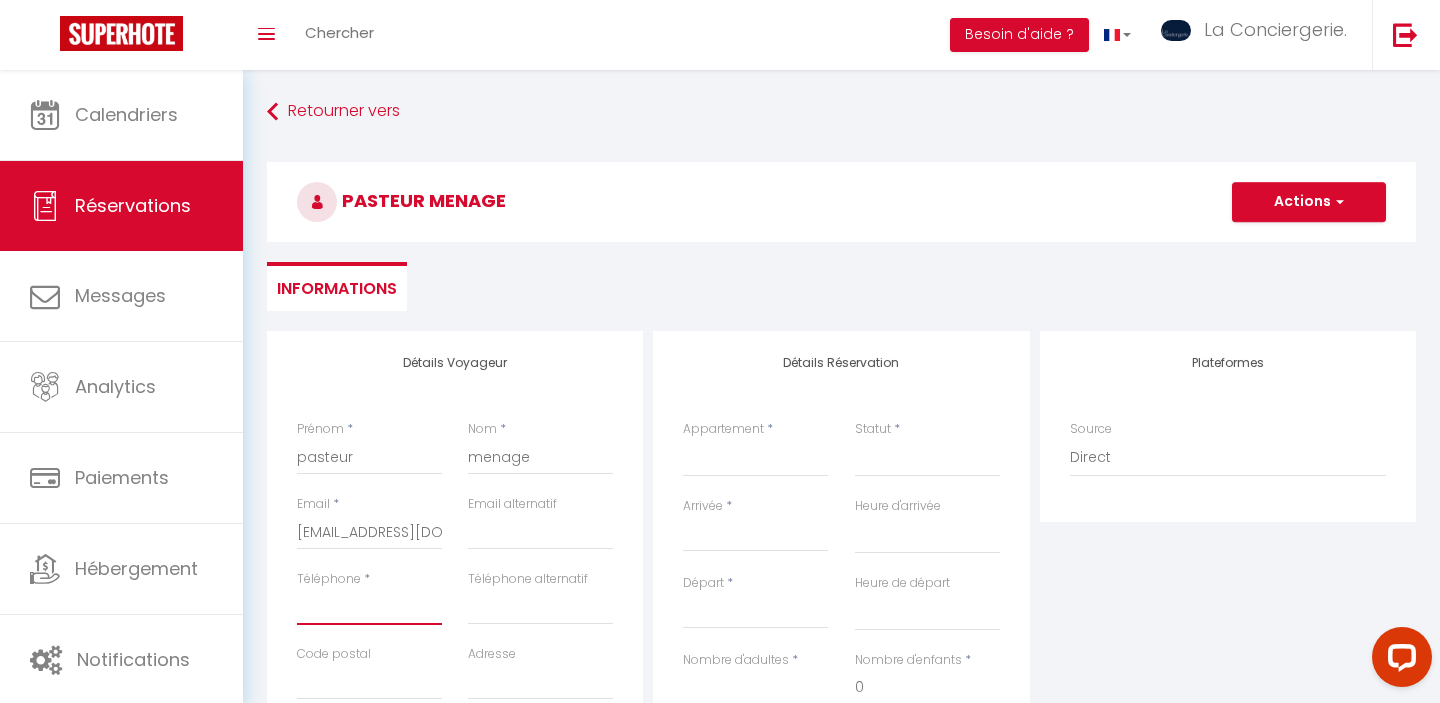 click on "Téléphone" at bounding box center (369, 607) 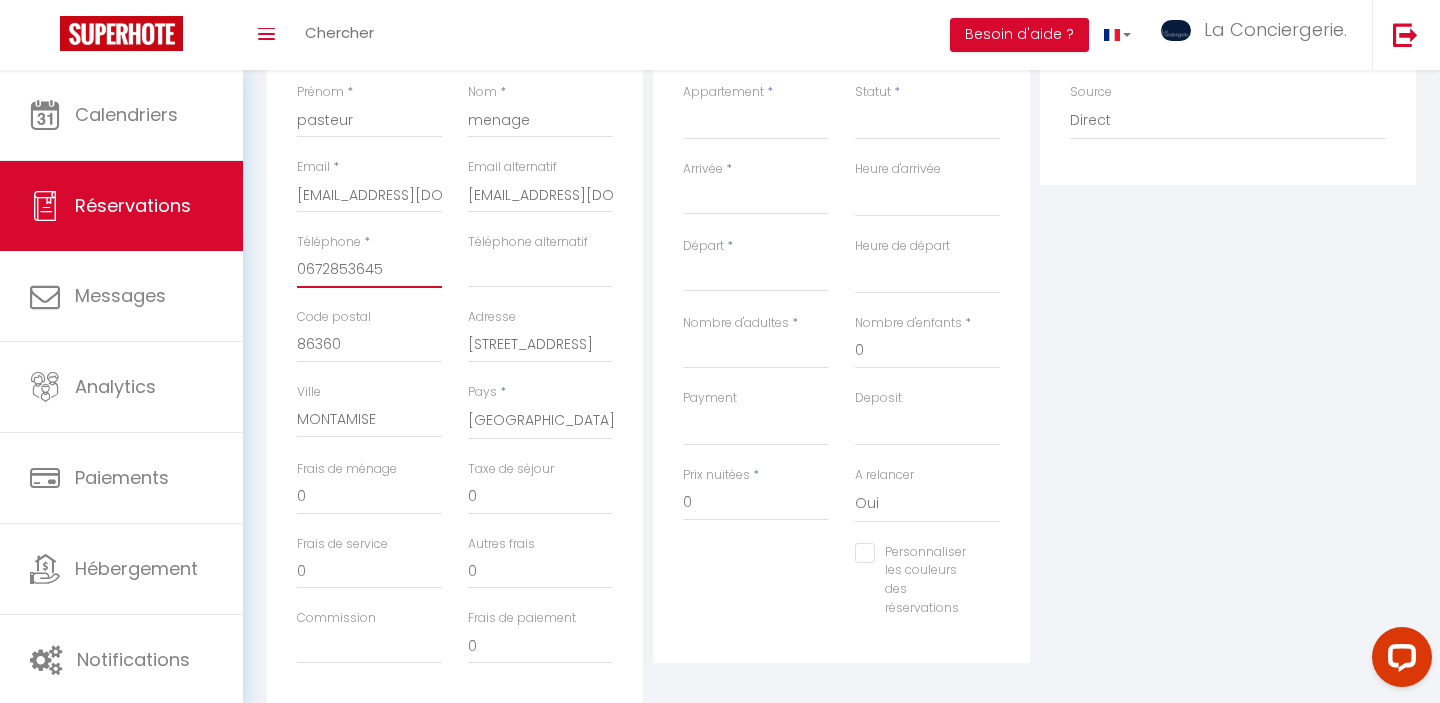 scroll, scrollTop: 252, scrollLeft: 0, axis: vertical 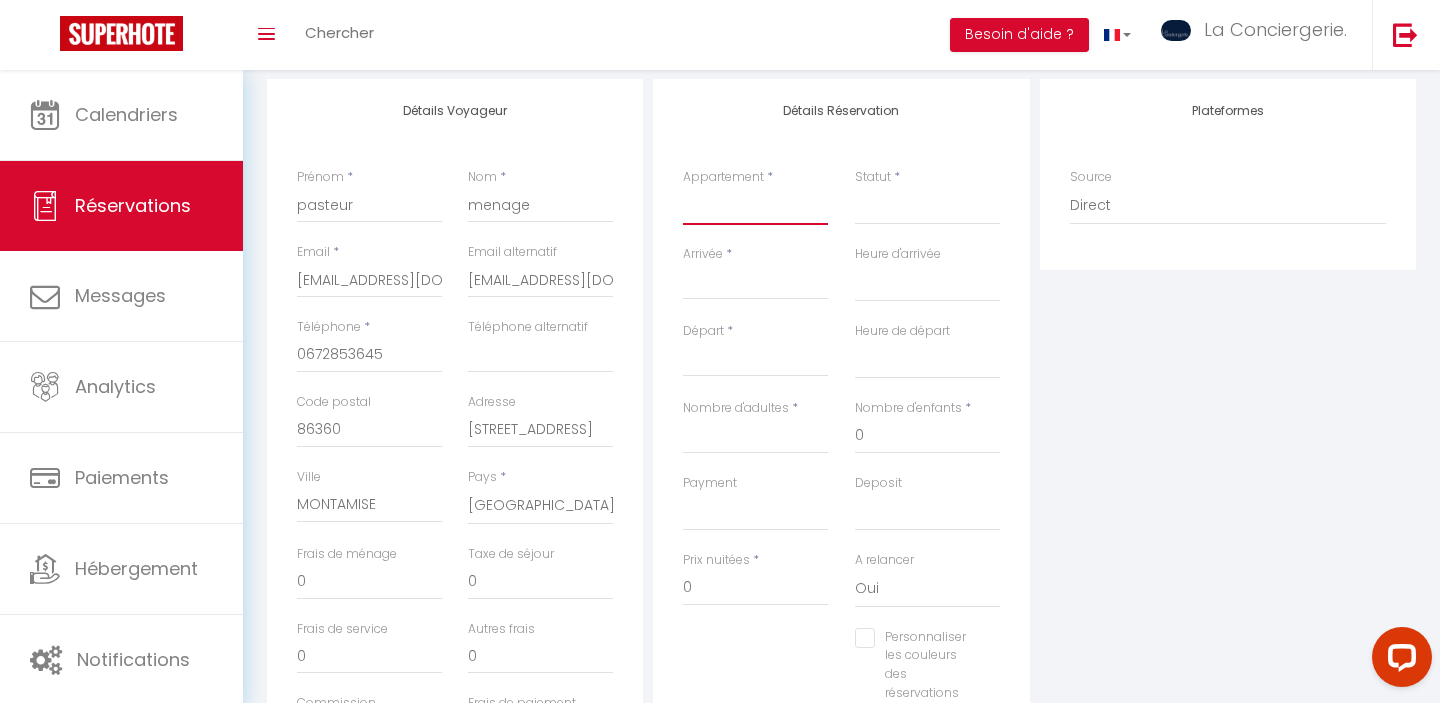click on "Chez Aïda-Centre Ville Poitiers Beausoleil - Futuroscope- LaConciergerie. La villa de Beauvoir Le Grand Cerf - Poitiers - Gare - La Conciergerie. Les Rocs · Appart avec vue-Les Rocs-Poitiers-La Conciergerie Le Grand'rue - Centre Ville - Confort JEAN JAURES 1 JEAN JAURES 2 JEAN JAURES 3 JEAN JAURES 4 CHAMPAGNE LE BREUIL 18A RUE BASSE Chez Tata & Tonton-Poitiers Aux Pommiers - Poitiers CHU - La maison Foucault-Jardin-Poitiers/CHU-Futuroscope Le Général - 4 pers - Poitiers Le 107 - Poitiers - CHU - Le Jardin du Clain-PoitiersCentre- La Conciergerie PASTEUR Le Carmélite La Cartonnerie Rabat Chez Nellane - Poitiers - La Conciergerie. Chez Célina - La Conciergerie. Le Chapron -Appart -Terrasse-Parking-Futuroscope La tour du Chapron- Terrasse - Confort - Futuroscope Maison -Patis du Chêne- Poitiers GIrondins Le Studio Augouard-Poitiers centre-La Conciergerie A l'Université - Poitiers - La Conciergerie. AU 237'-Résidence Aquatis-Futuroscope- L'Orangerie-Les Gîtes de la Chartreuse-Futuroscope La Gibauderie" at bounding box center [755, 206] 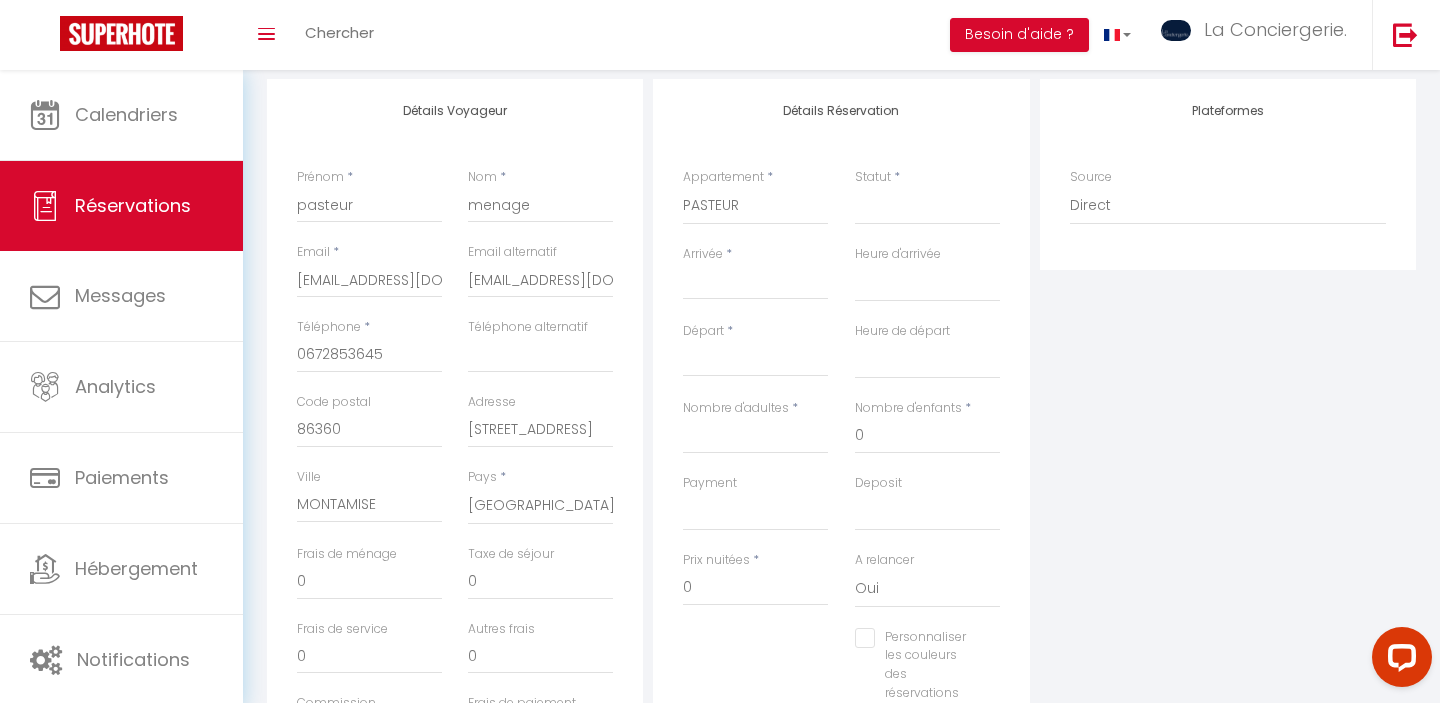 click on "Arrivée" at bounding box center [755, 284] 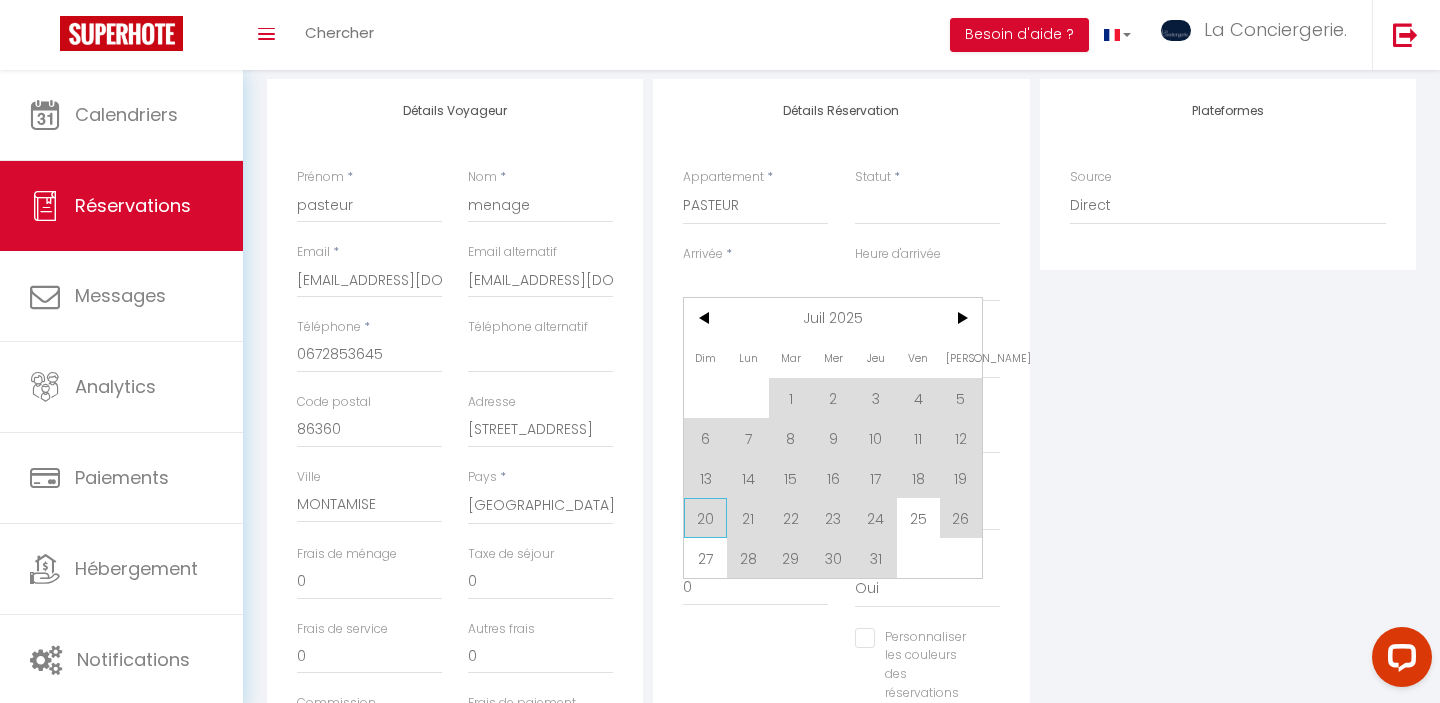 click on "20" at bounding box center [705, 518] 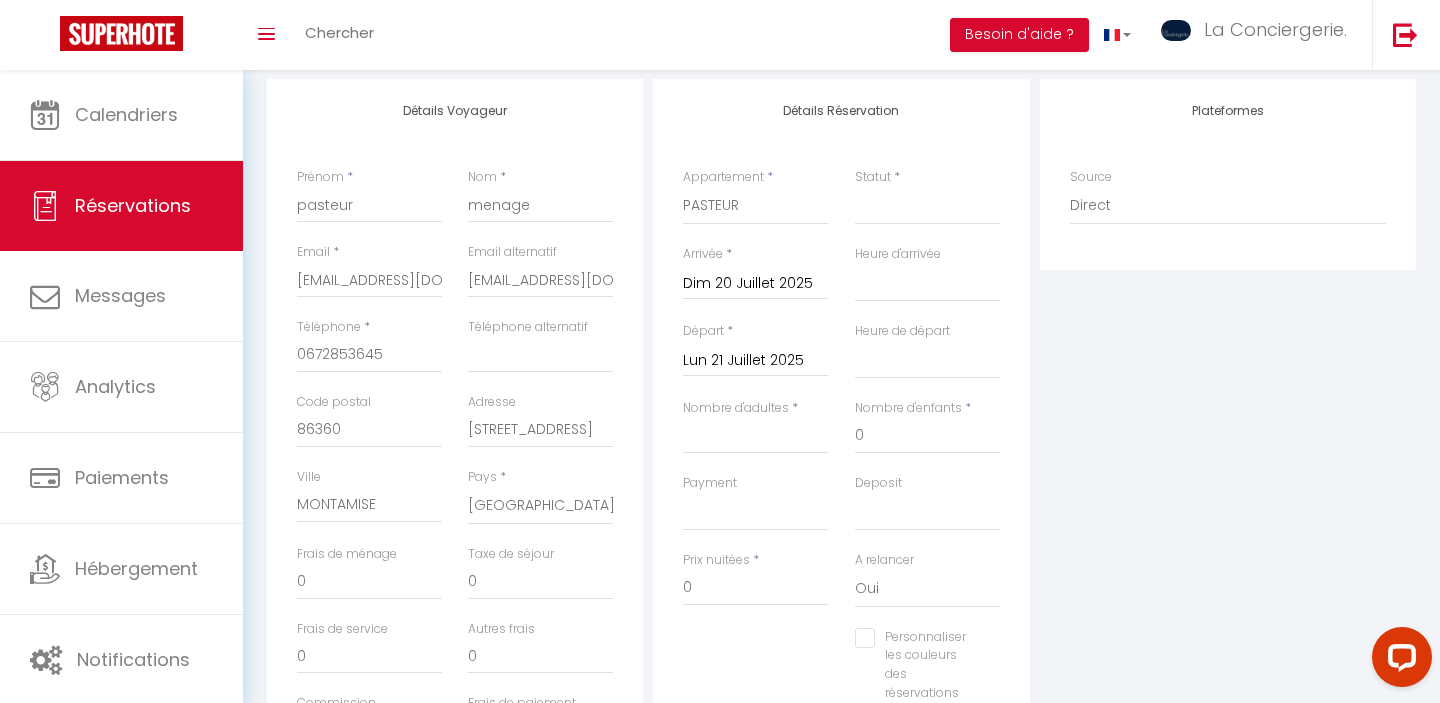 click on "Lun 21 Juillet 2025" at bounding box center [755, 361] 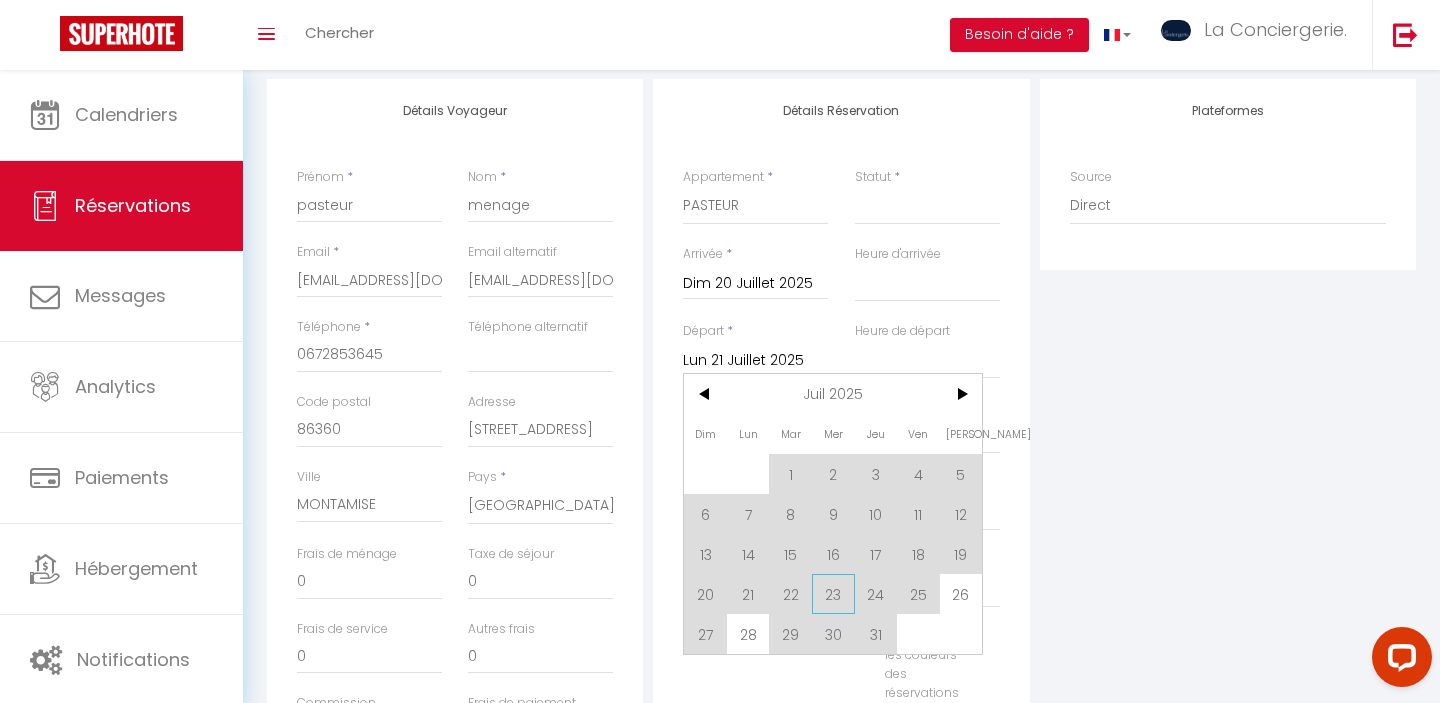 click on "23" at bounding box center (833, 594) 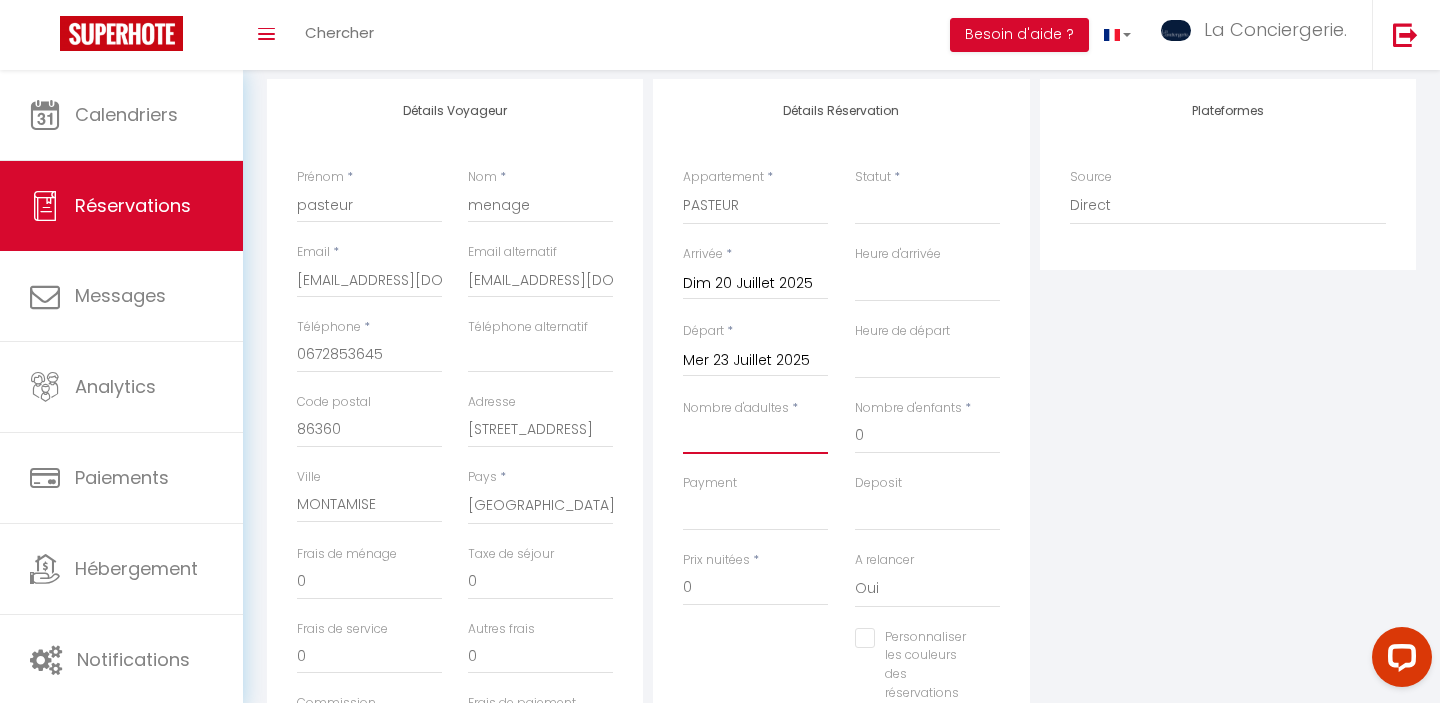 click on "Nombre d'adultes" at bounding box center (755, 436) 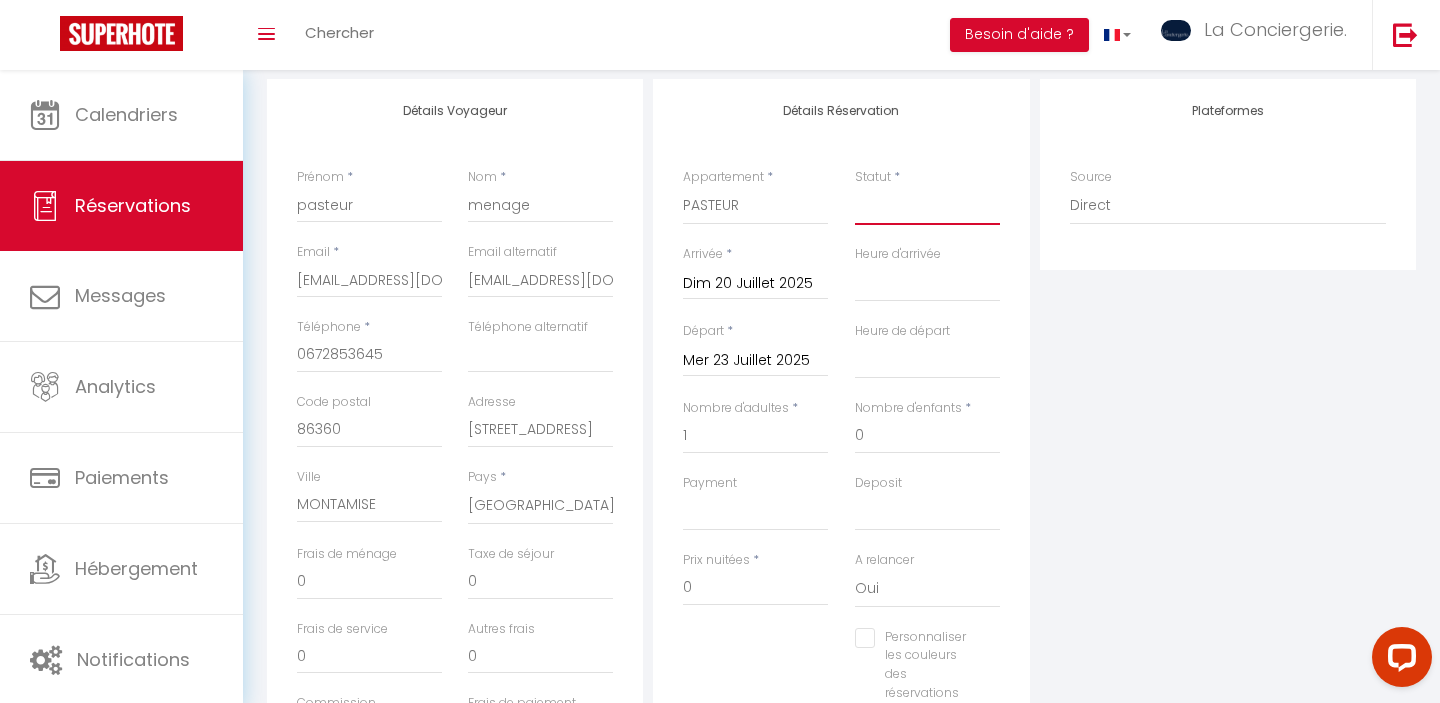 click on "Confirmé Non Confirmé Annulé Annulé par le voyageur No Show Request" at bounding box center [927, 206] 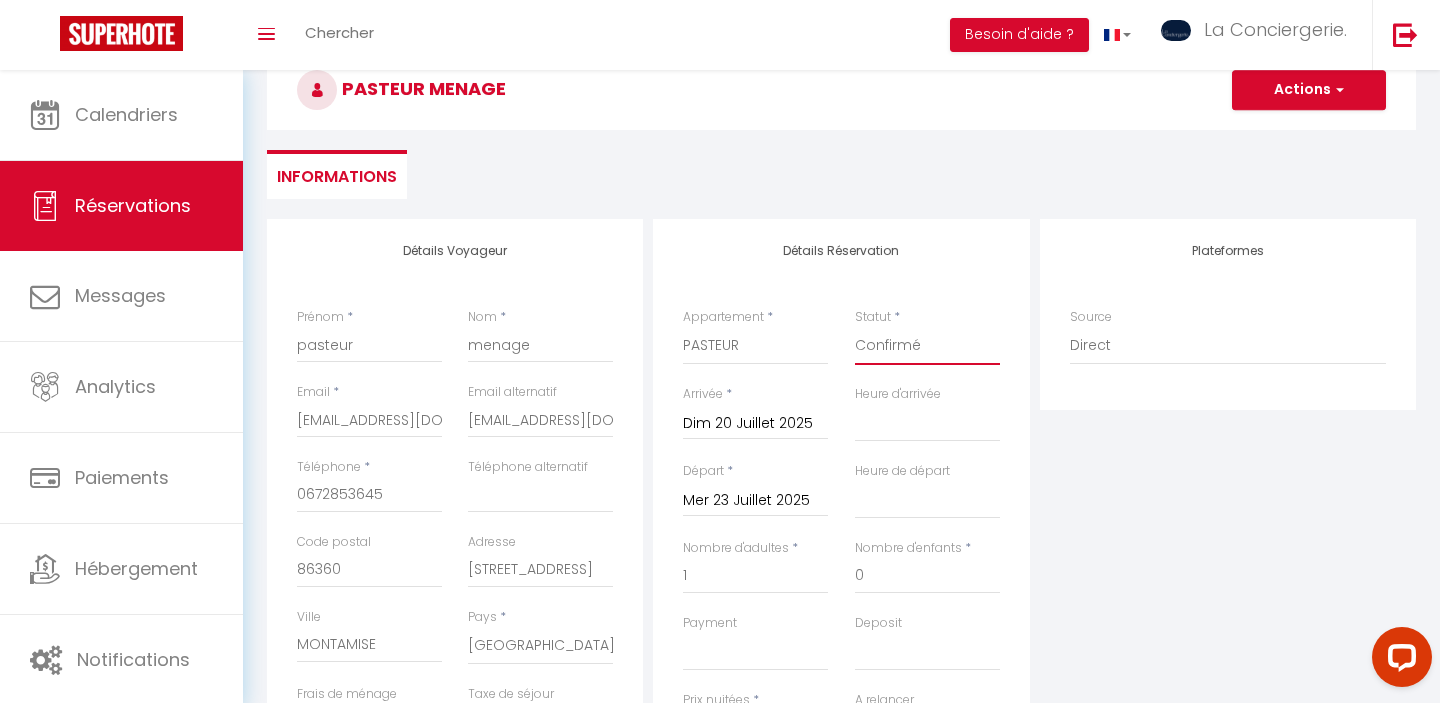 scroll, scrollTop: 0, scrollLeft: 0, axis: both 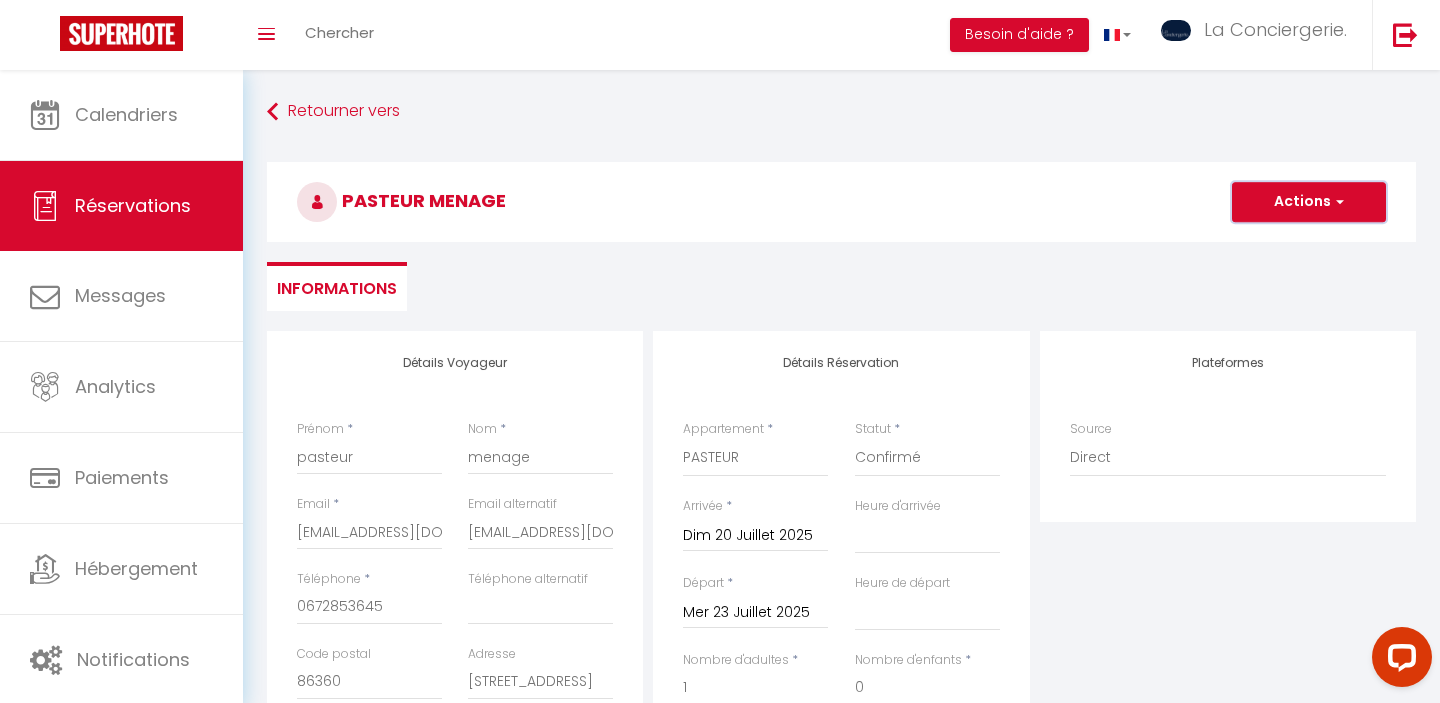 click on "Actions" at bounding box center (1309, 202) 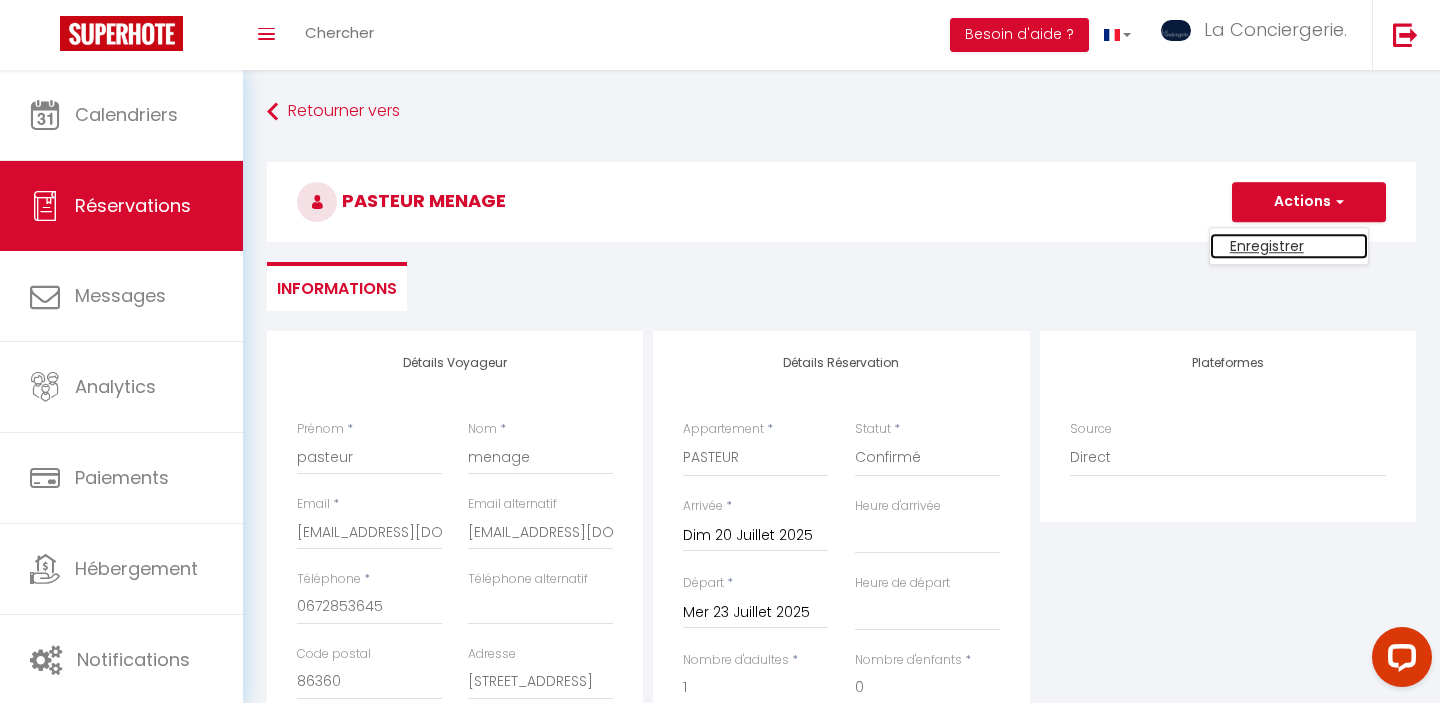 click on "Enregistrer" at bounding box center [1289, 246] 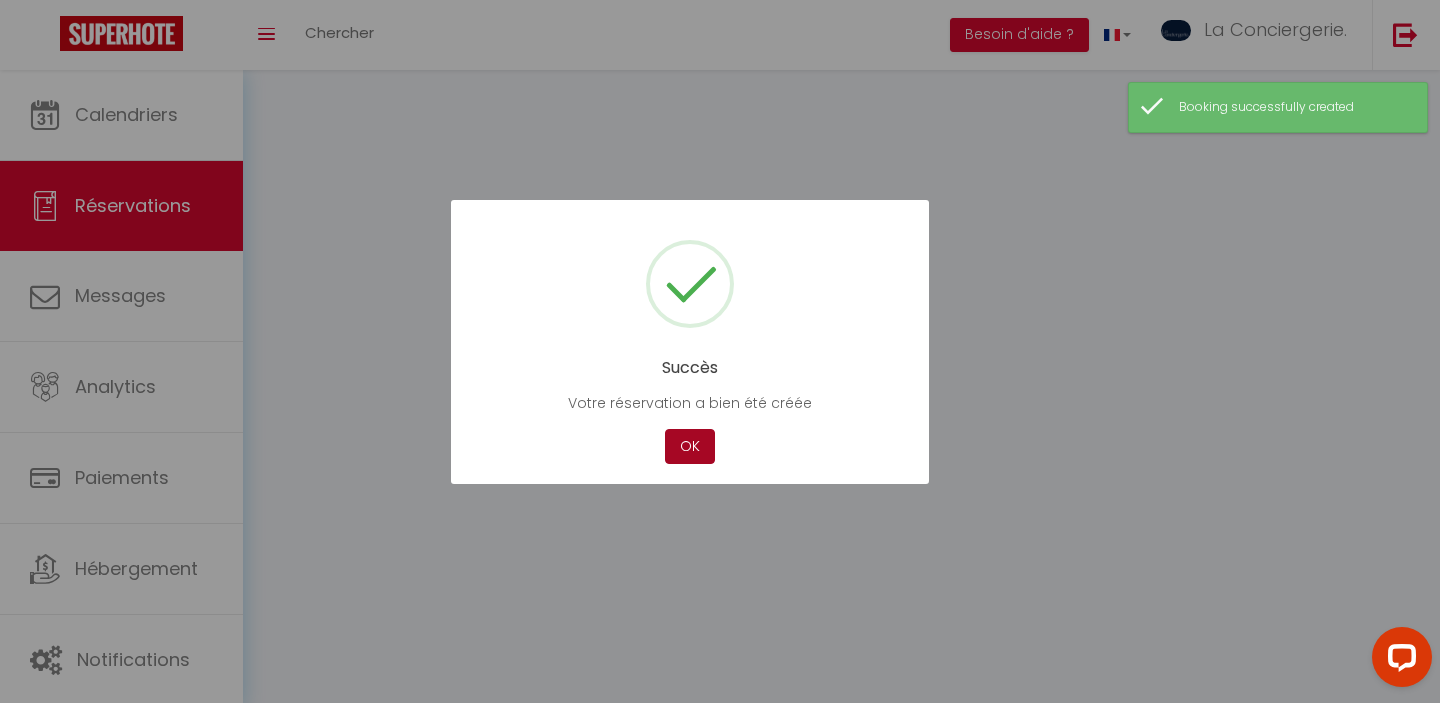 click on "OK" at bounding box center (690, 446) 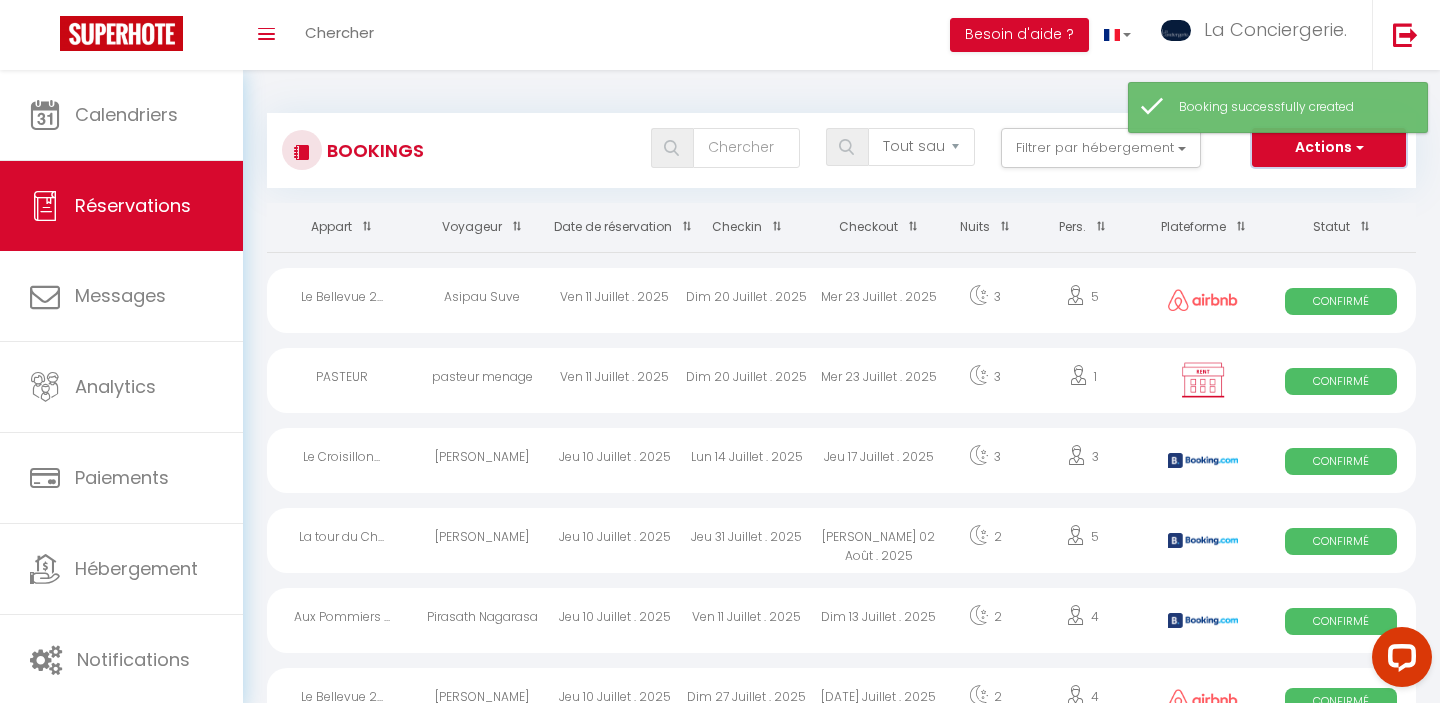 click on "Actions" at bounding box center (1329, 148) 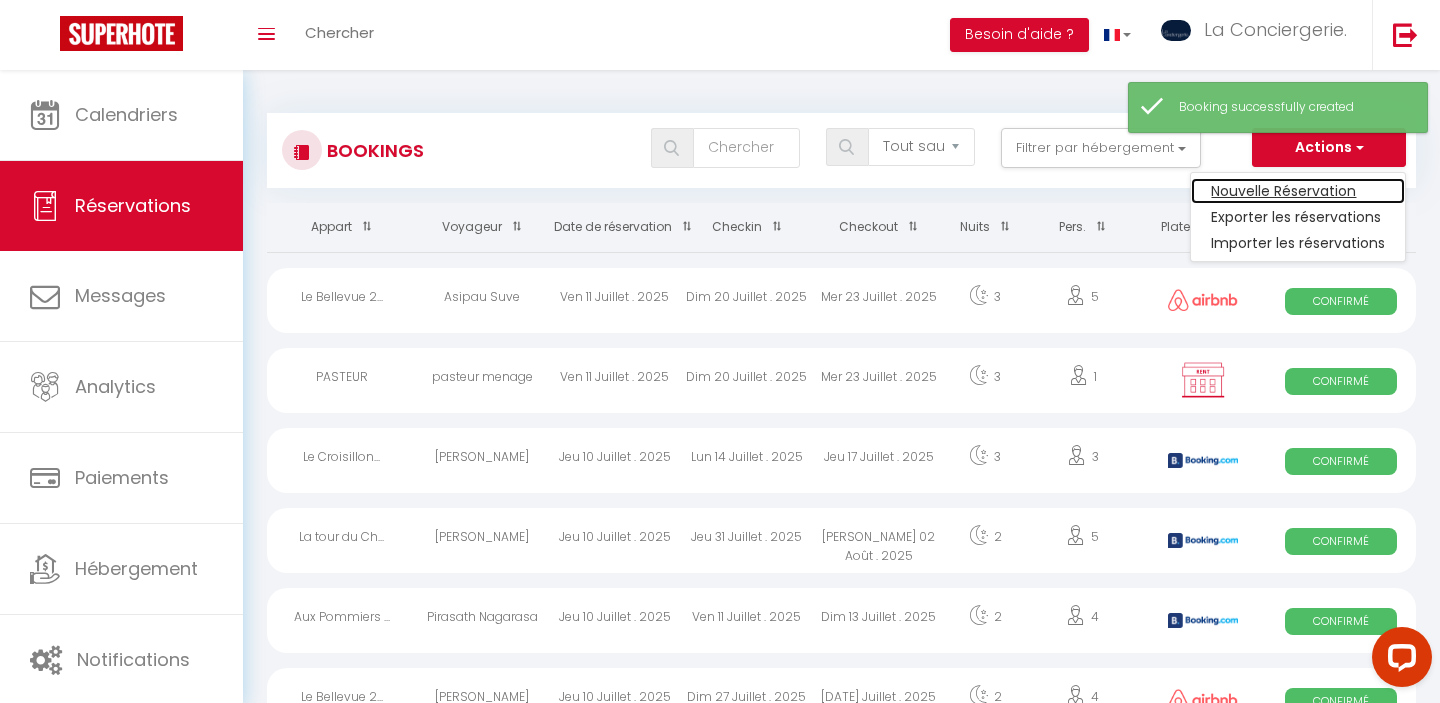 click on "Nouvelle Réservation" at bounding box center [1298, 191] 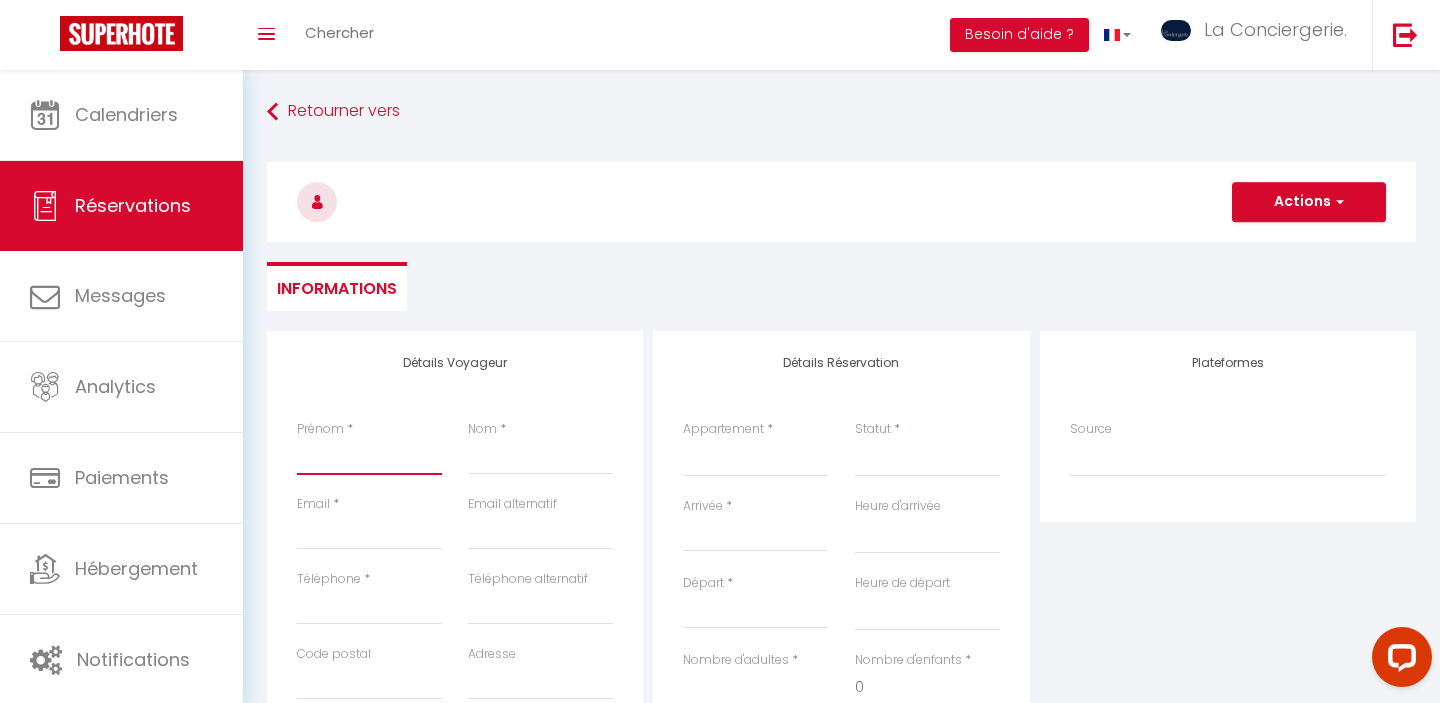 click on "Prénom" at bounding box center [369, 457] 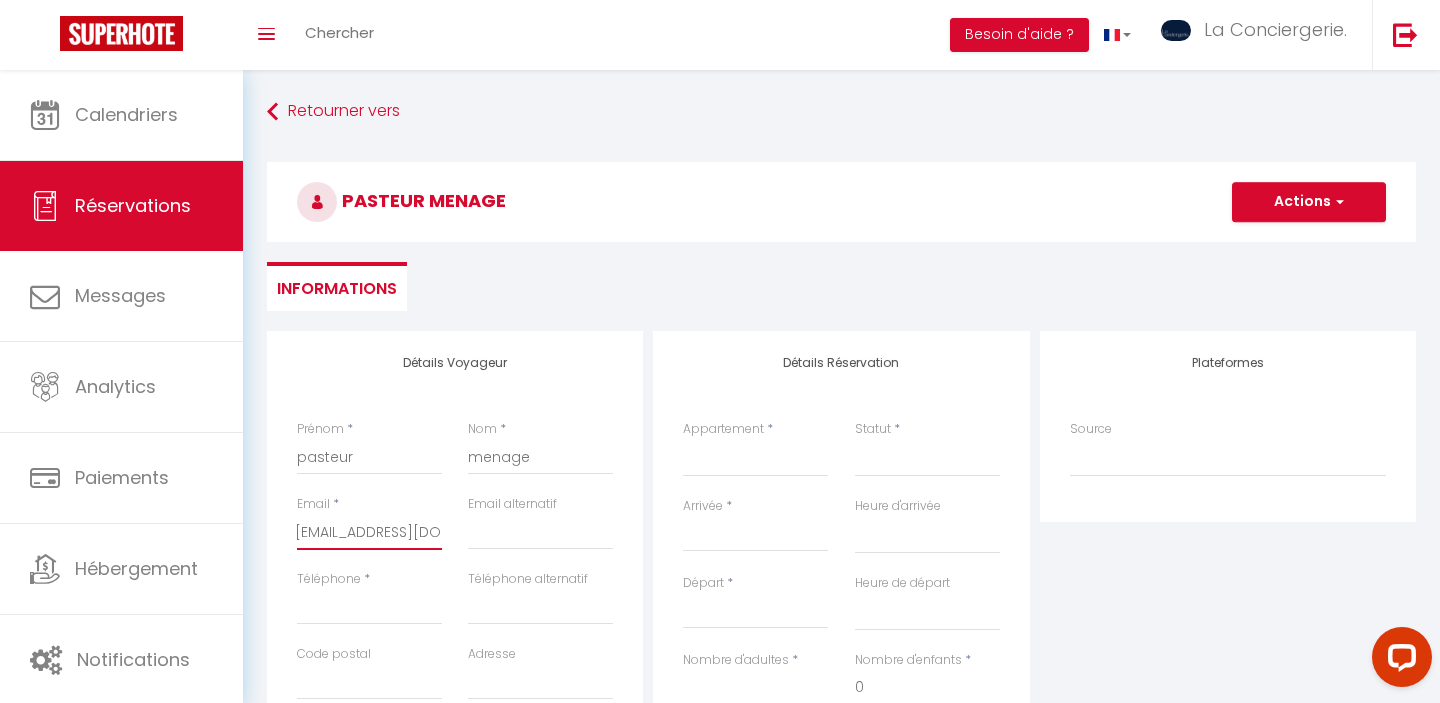 scroll, scrollTop: 0, scrollLeft: 16, axis: horizontal 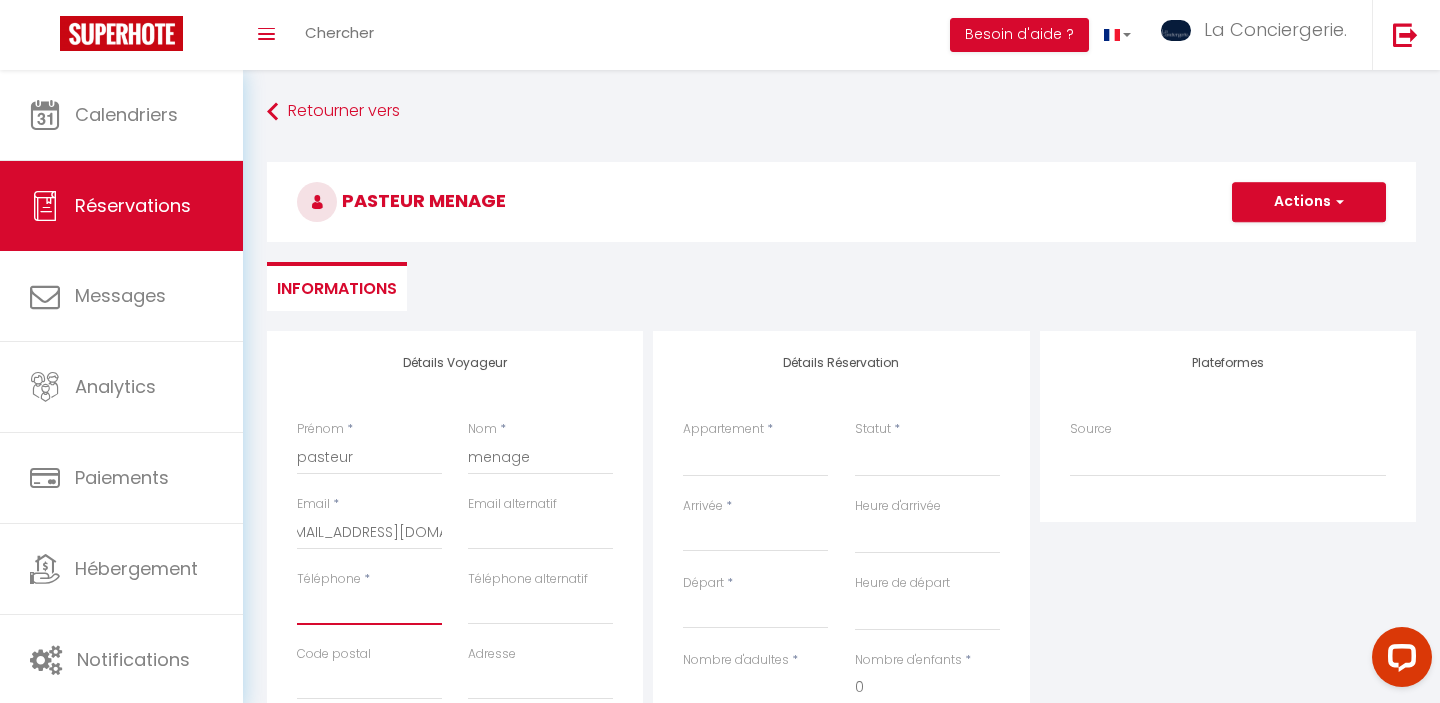 click on "Téléphone" at bounding box center (369, 607) 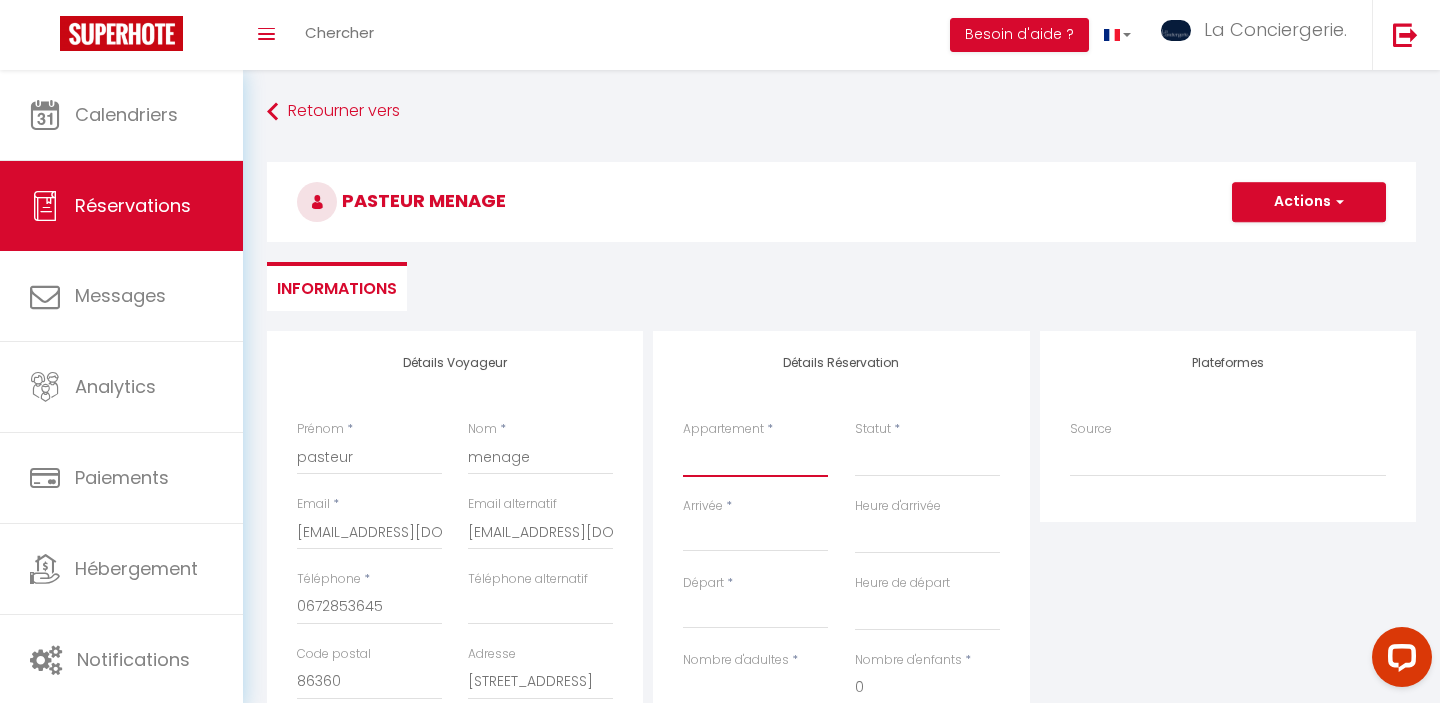 click on "Chez Aïda-Centre Ville Poitiers Beausoleil - Futuroscope- LaConciergerie. La villa de Beauvoir Le Grand Cerf - Poitiers - Gare - La Conciergerie. Les Rocs · Appart avec vue-Les Rocs-Poitiers-La Conciergerie Le Grand'rue - Centre Ville - Confort JEAN JAURES 1 JEAN JAURES 2 JEAN JAURES 3 JEAN JAURES 4 CHAMPAGNE LE BREUIL 18A RUE BASSE Chez Tata & Tonton-Poitiers Aux Pommiers - Poitiers CHU - La maison Foucault-Jardin-Poitiers/CHU-Futuroscope Le Général - 4 pers - Poitiers Le 107 - Poitiers - CHU - Le Jardin du Clain-PoitiersCentre- La Conciergerie PASTEUR Le Carmélite La Cartonnerie Rabat Chez Nellane - Poitiers - La Conciergerie. Chez Célina - La Conciergerie. Le Chapron -Appart -Terrasse-Parking-Futuroscope La tour du Chapron- Terrasse - Confort - Futuroscope Maison -Patis du Chêne- Poitiers GIrondins Le Studio Augouard-Poitiers centre-La Conciergerie A l'Université - Poitiers - La Conciergerie. AU 237'-Résidence Aquatis-Futuroscope- L'Orangerie-Les Gîtes de la Chartreuse-Futuroscope La Gibauderie" at bounding box center (755, 458) 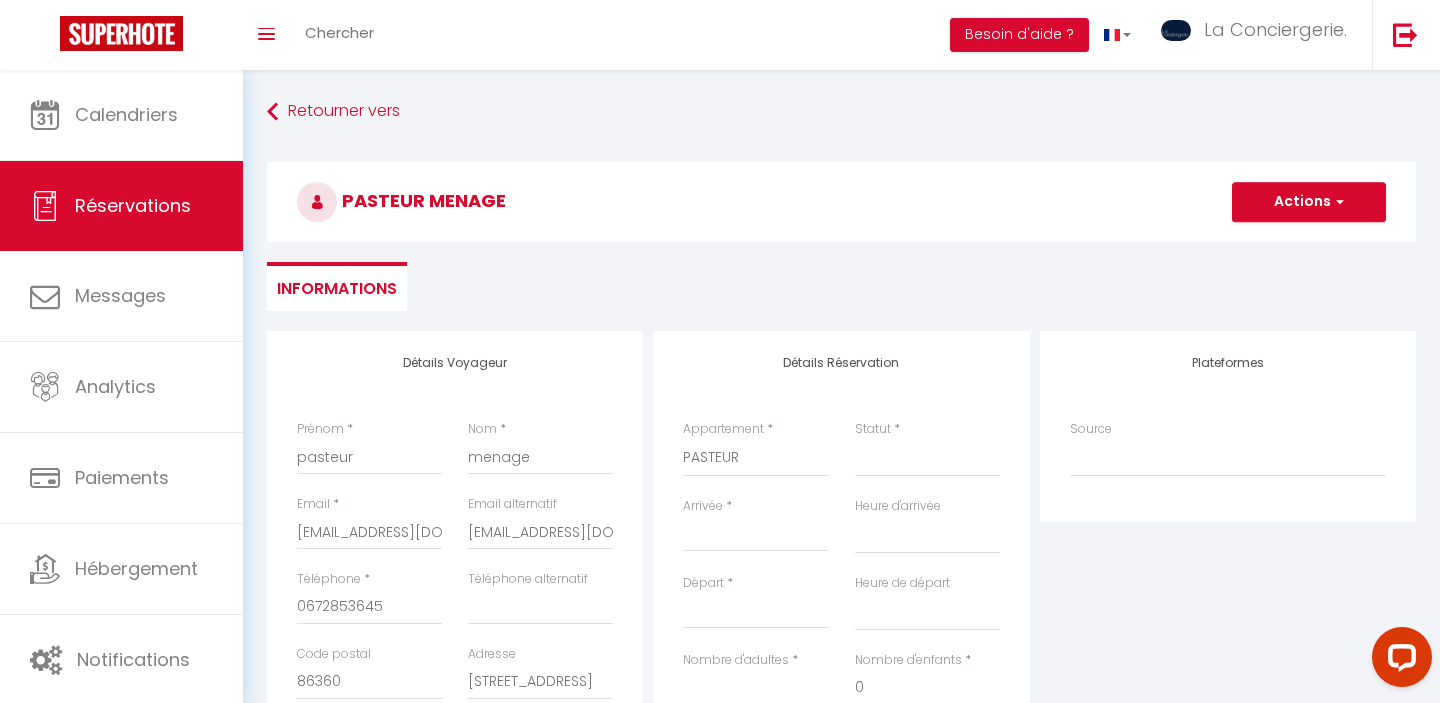 click on "Arrivée" at bounding box center [755, 536] 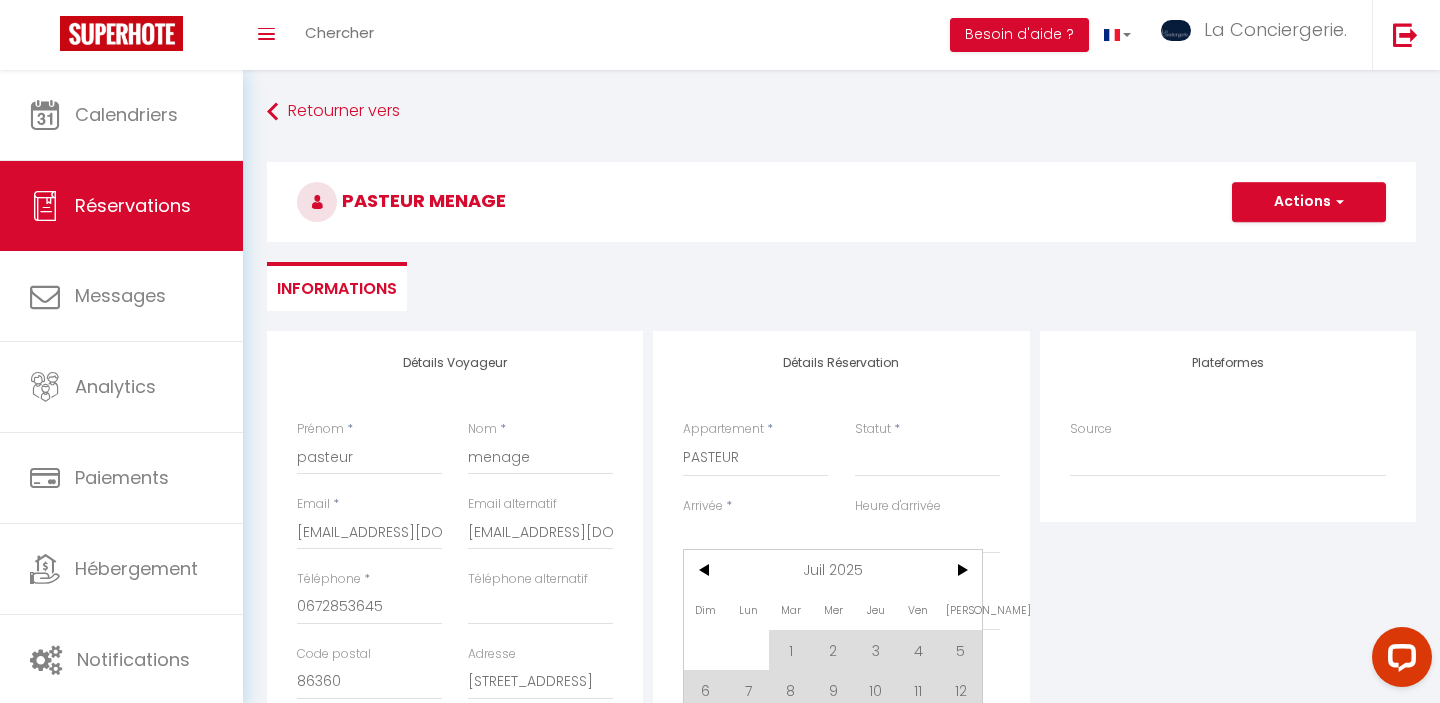 click on "Arrivée" at bounding box center [755, 536] 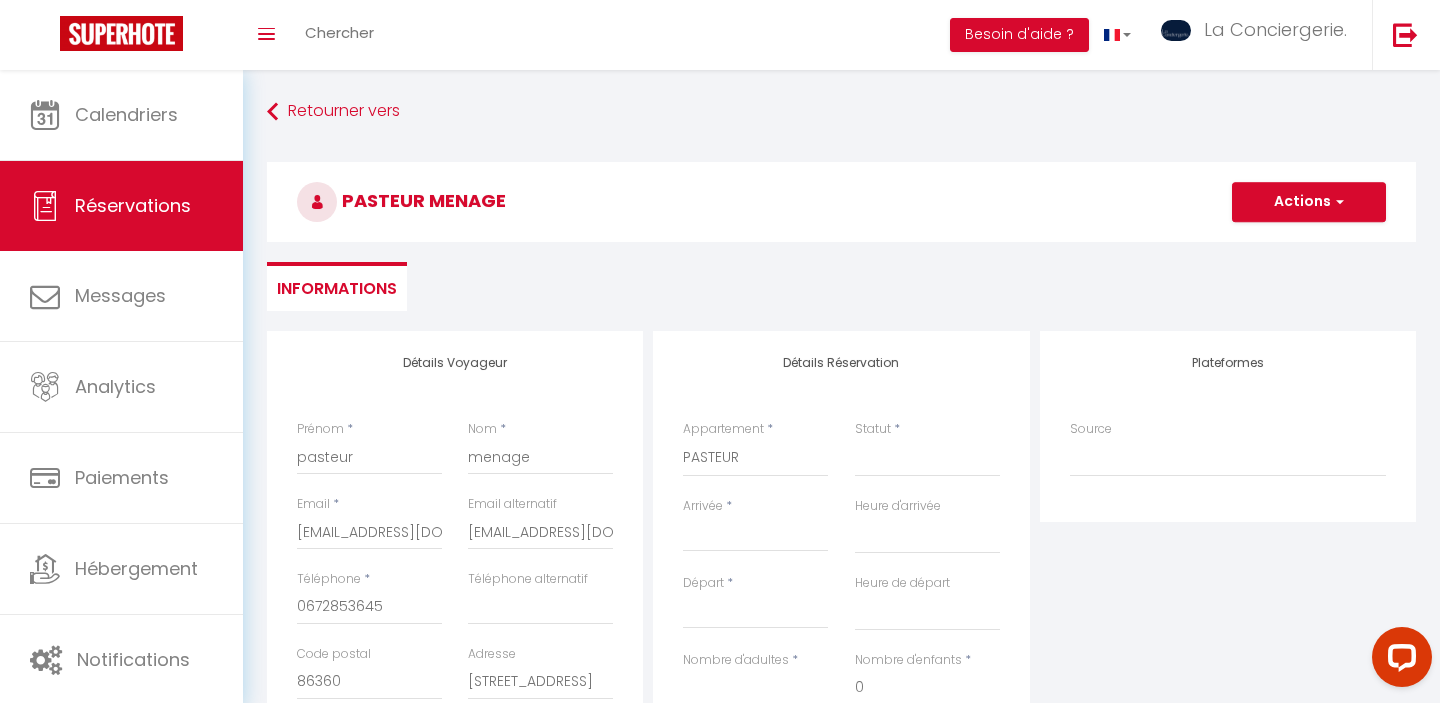 click on "Arrivée" at bounding box center [755, 536] 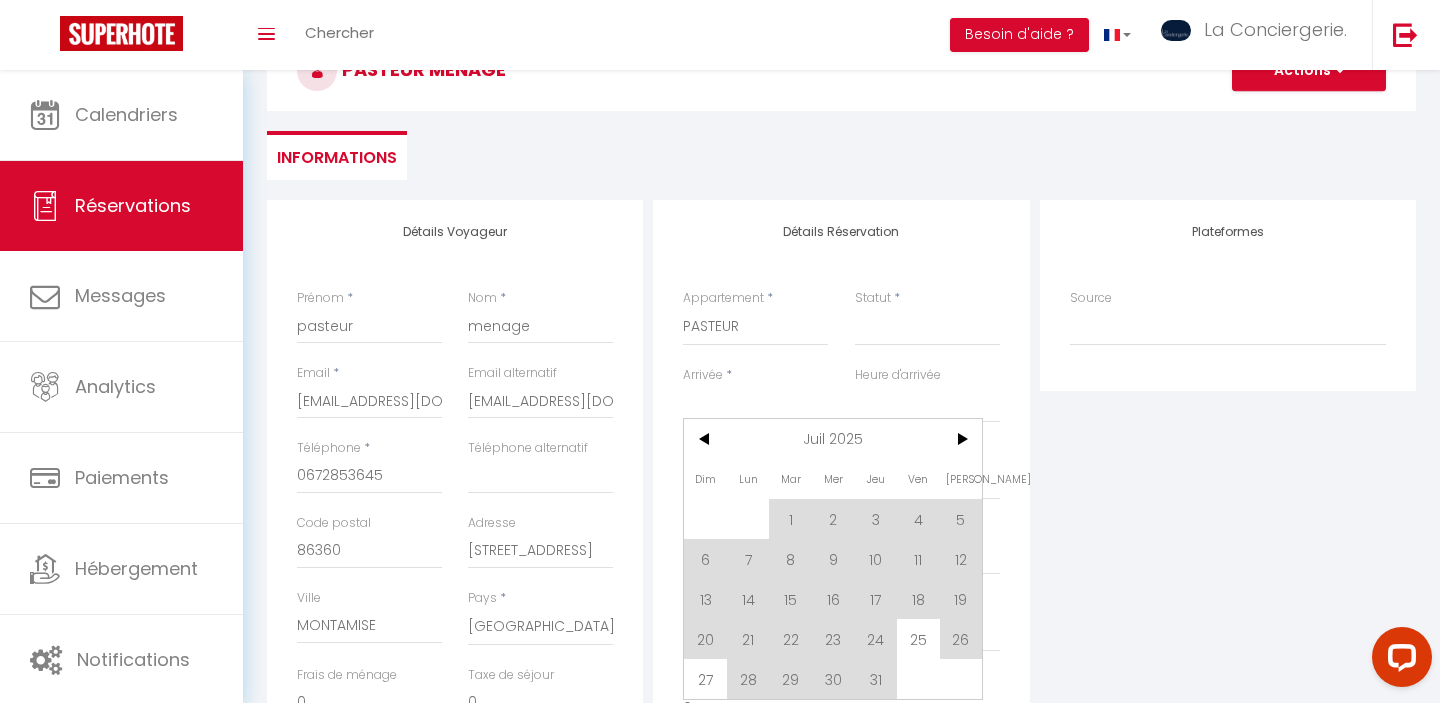 scroll, scrollTop: 150, scrollLeft: 0, axis: vertical 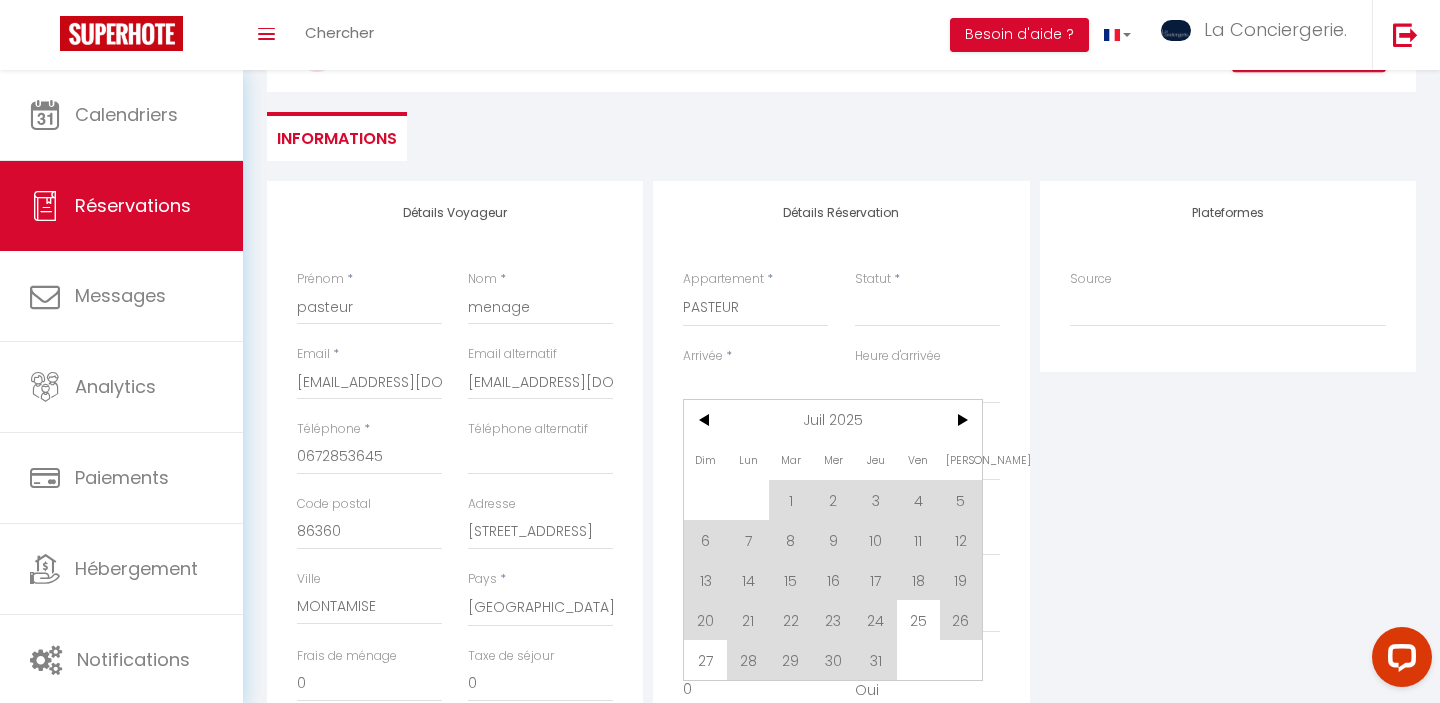 click on "25" at bounding box center (918, 620) 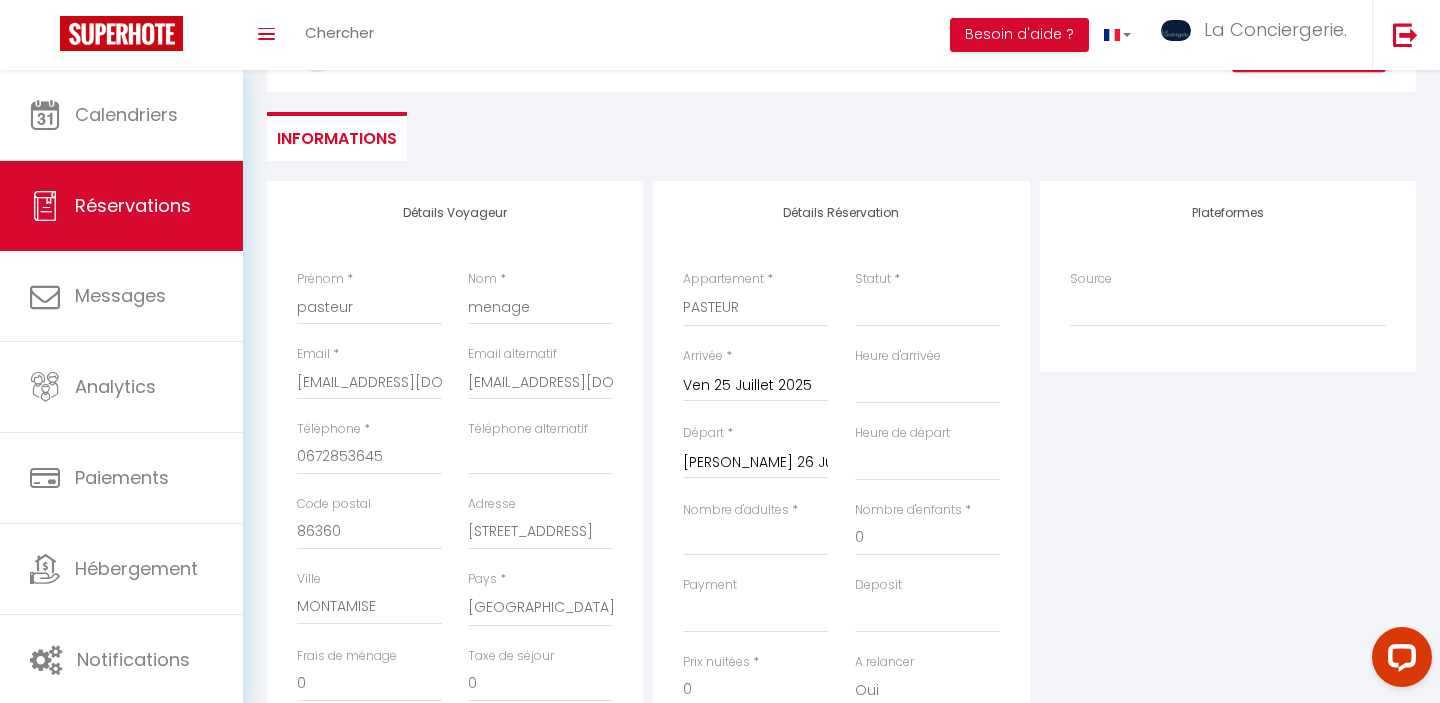 click on "Sam 26 Juillet 2025" at bounding box center [755, 463] 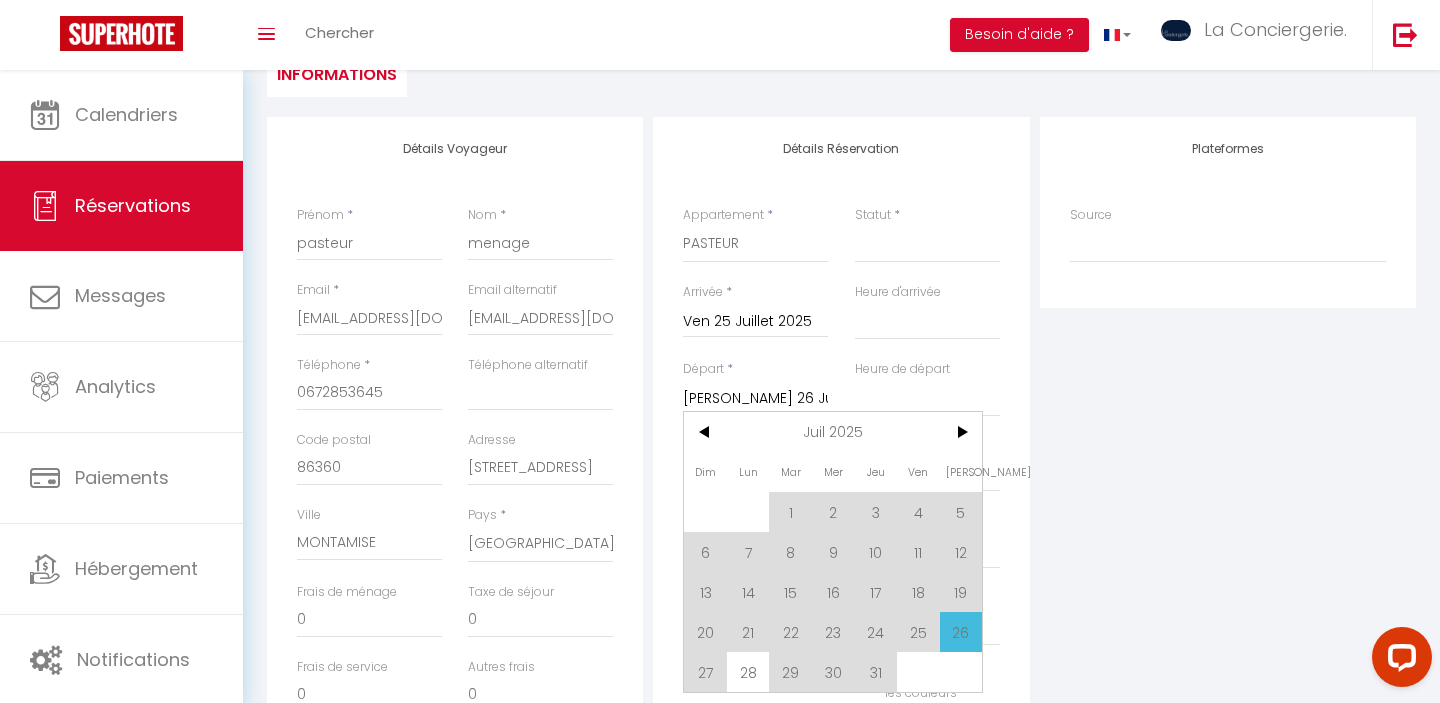 scroll, scrollTop: 227, scrollLeft: 0, axis: vertical 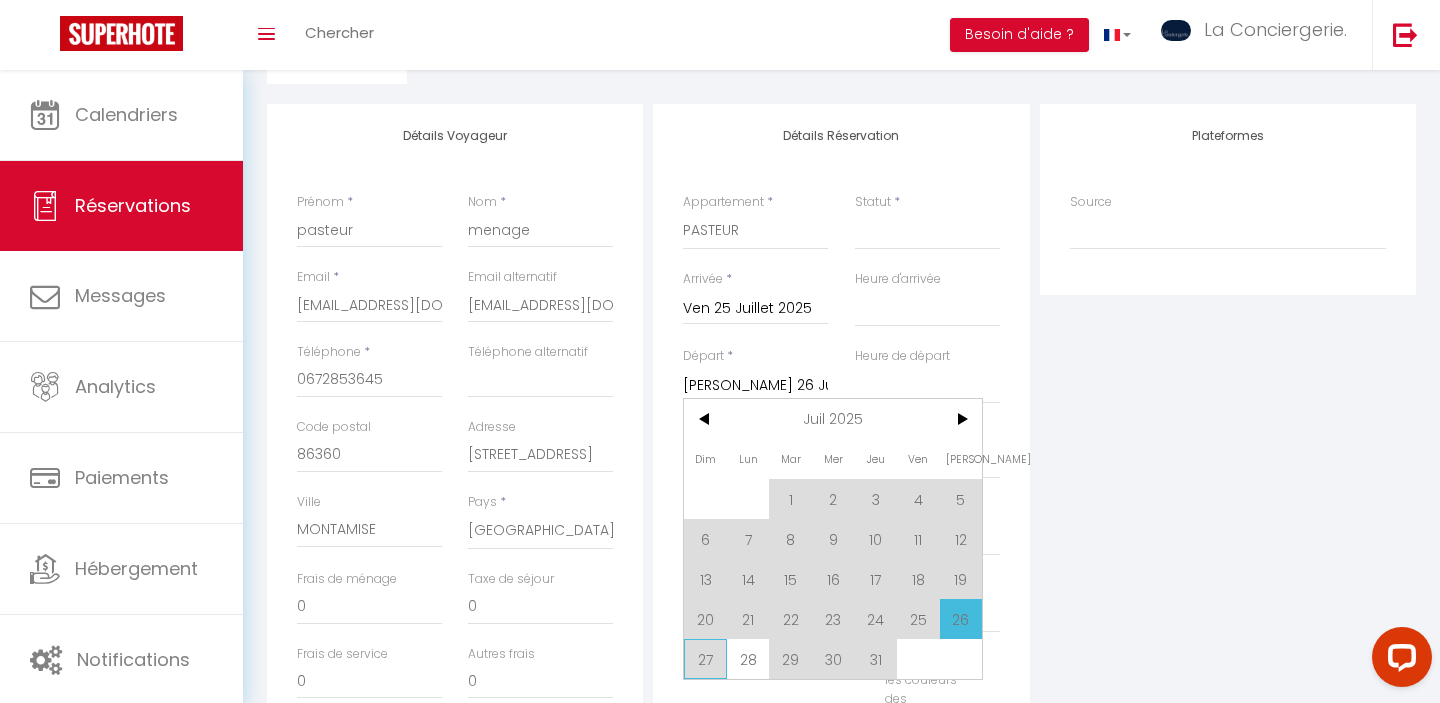 click on "27" at bounding box center (705, 659) 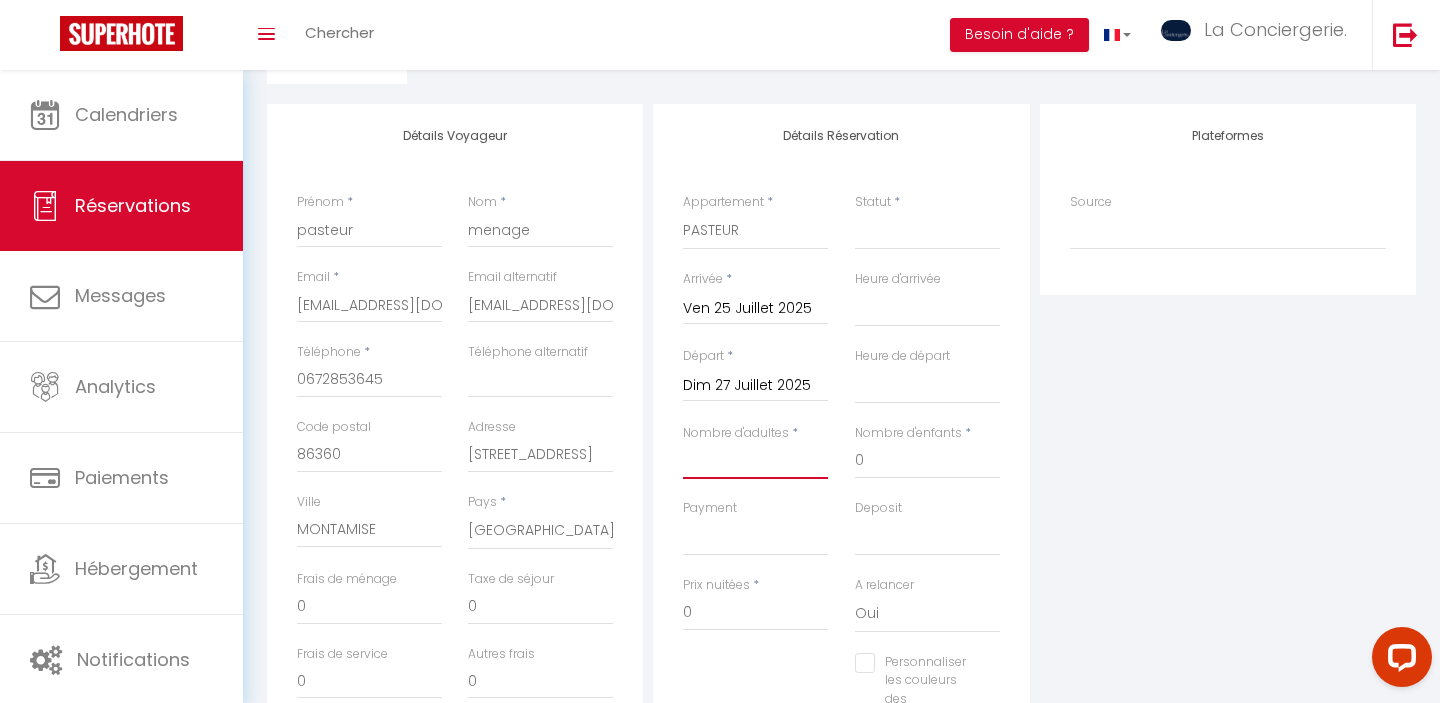 click on "Nombre d'adultes" at bounding box center (755, 461) 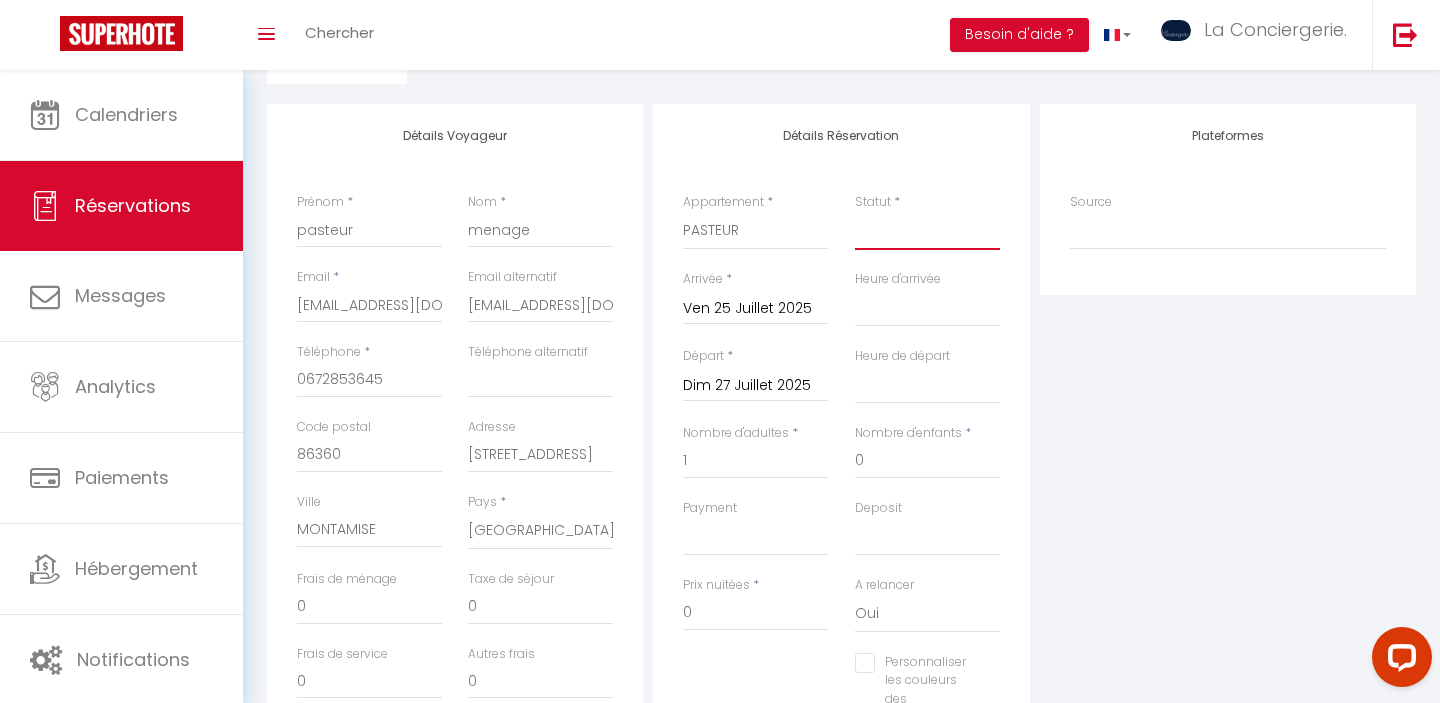 click on "Confirmé Non Confirmé Annulé Annulé par le voyageur No Show Request" at bounding box center (927, 231) 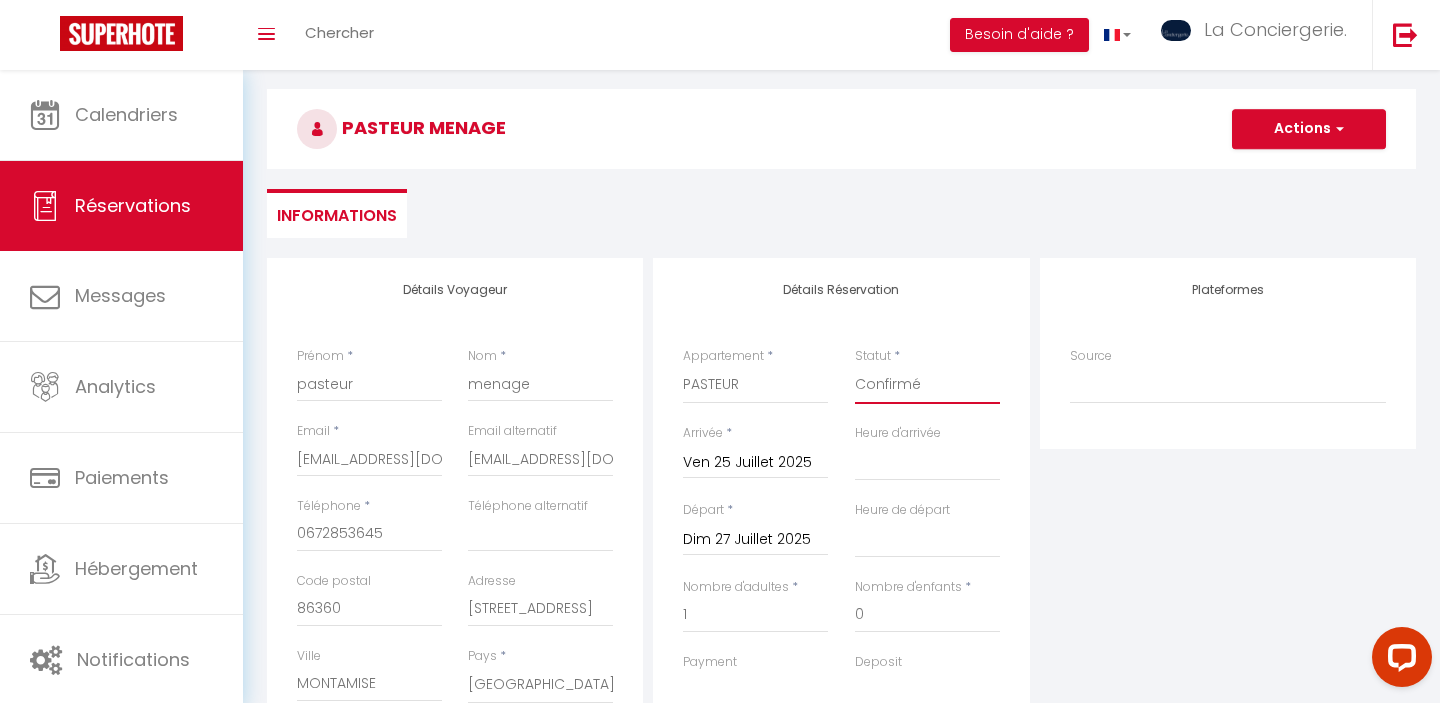 scroll, scrollTop: 0, scrollLeft: 0, axis: both 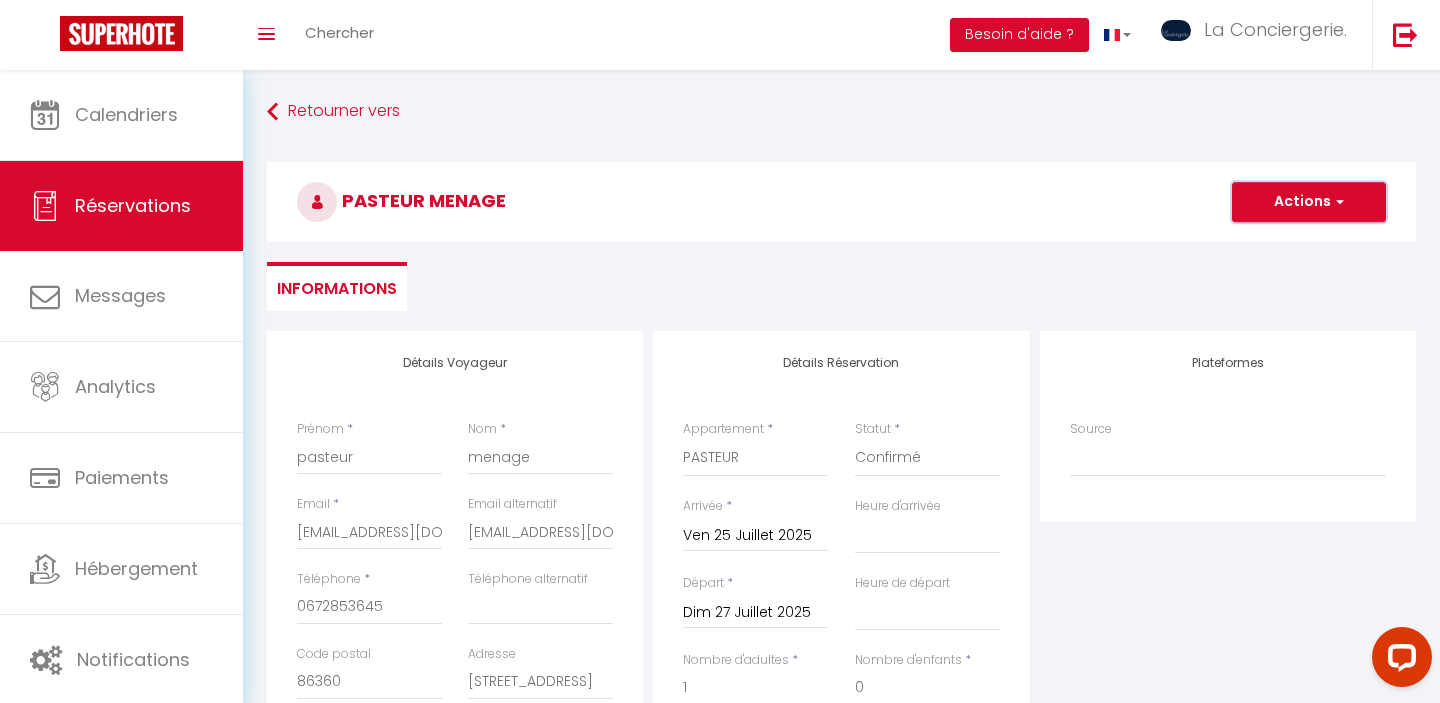 click on "Actions" at bounding box center [1309, 202] 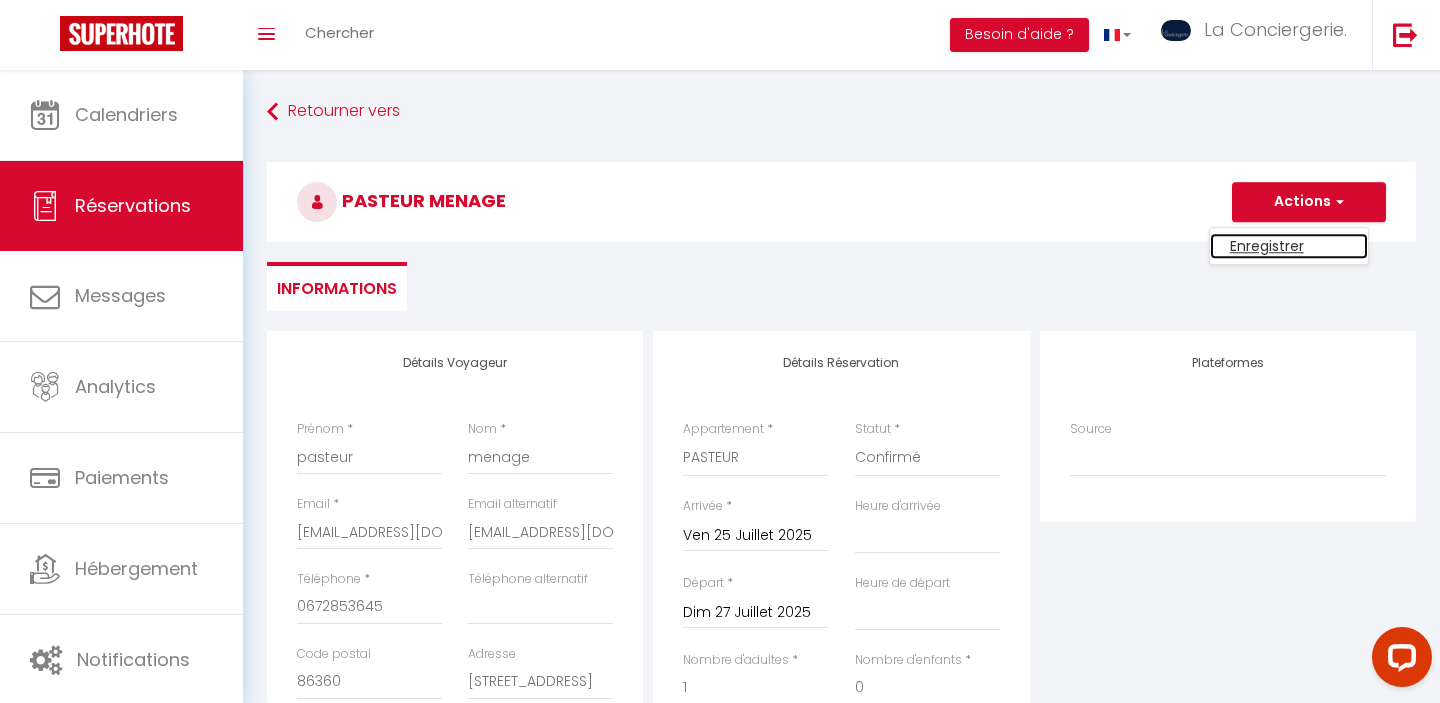 click on "Enregistrer" at bounding box center (1289, 246) 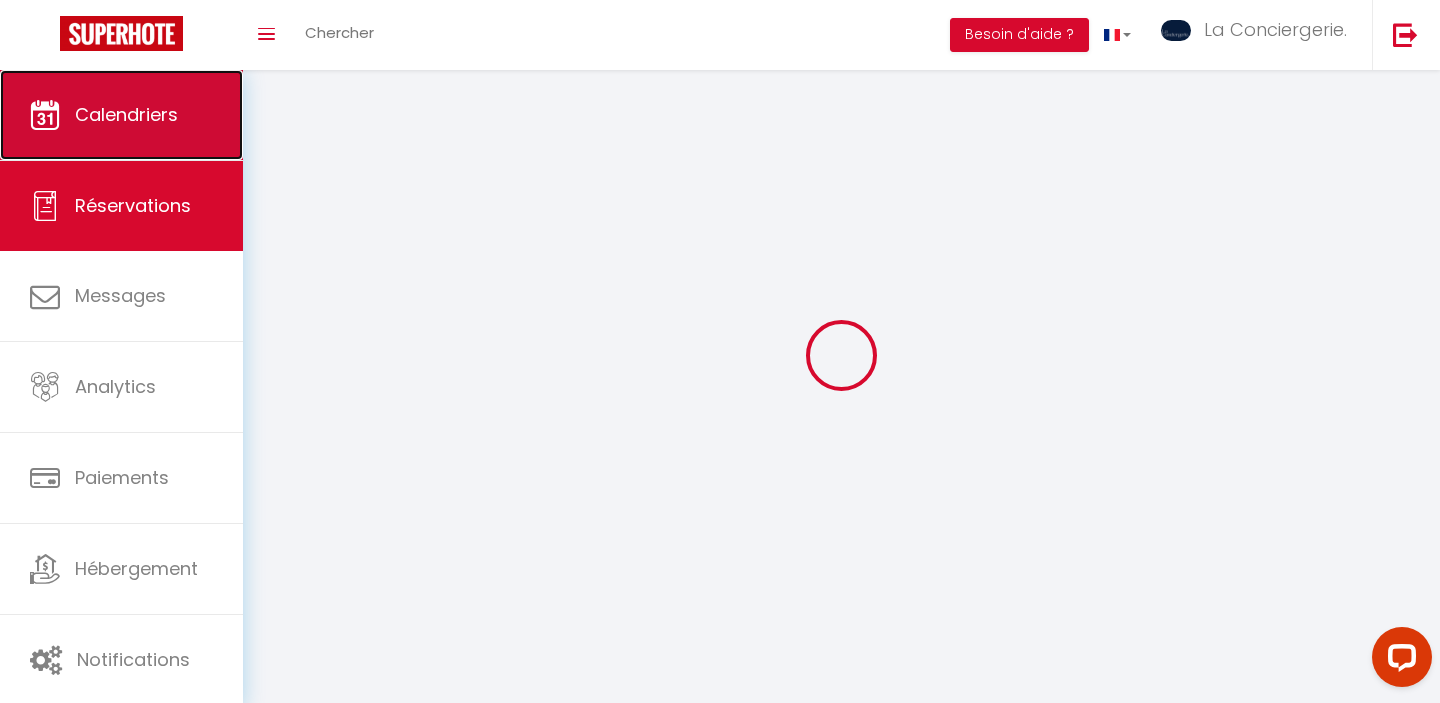 click on "Calendriers" at bounding box center [121, 115] 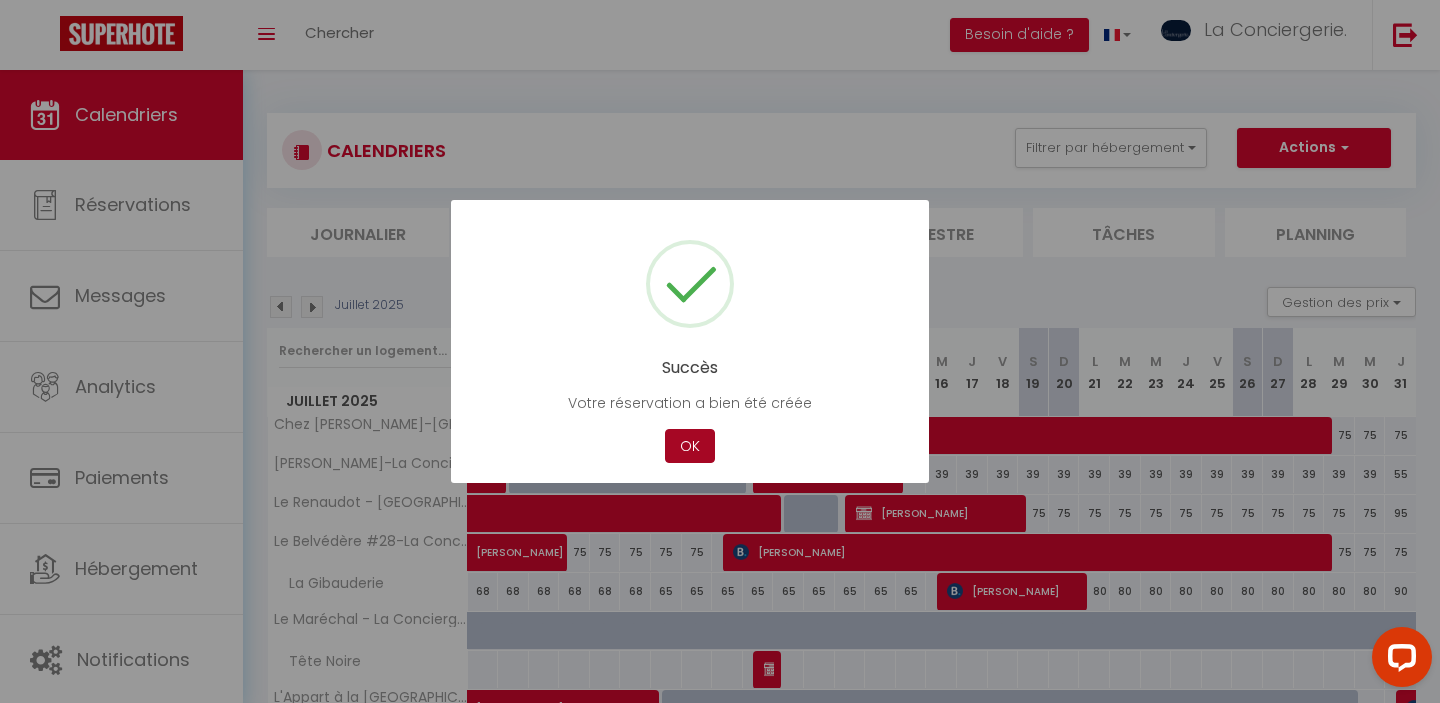 click on "OK" at bounding box center (690, 446) 